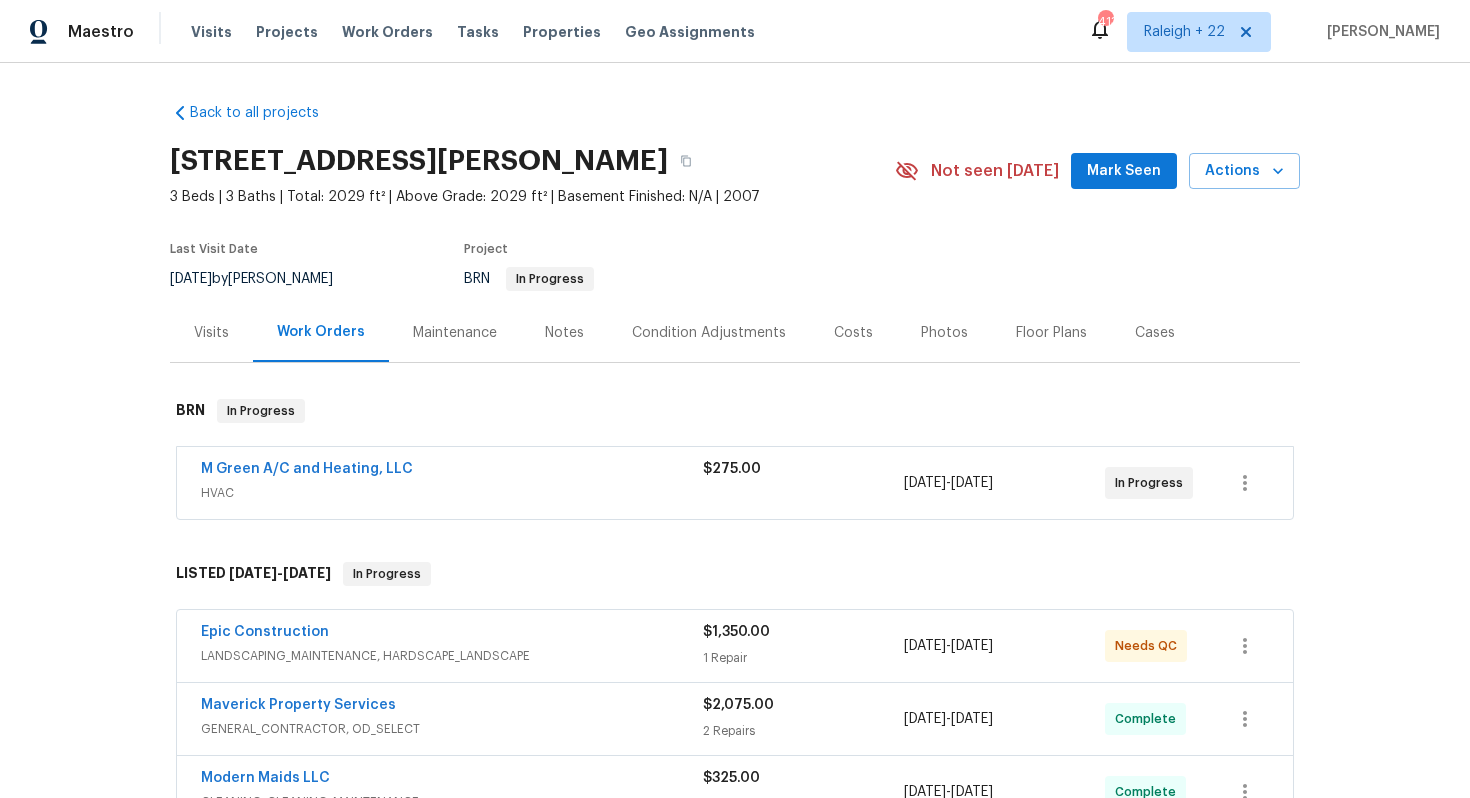 scroll, scrollTop: 0, scrollLeft: 0, axis: both 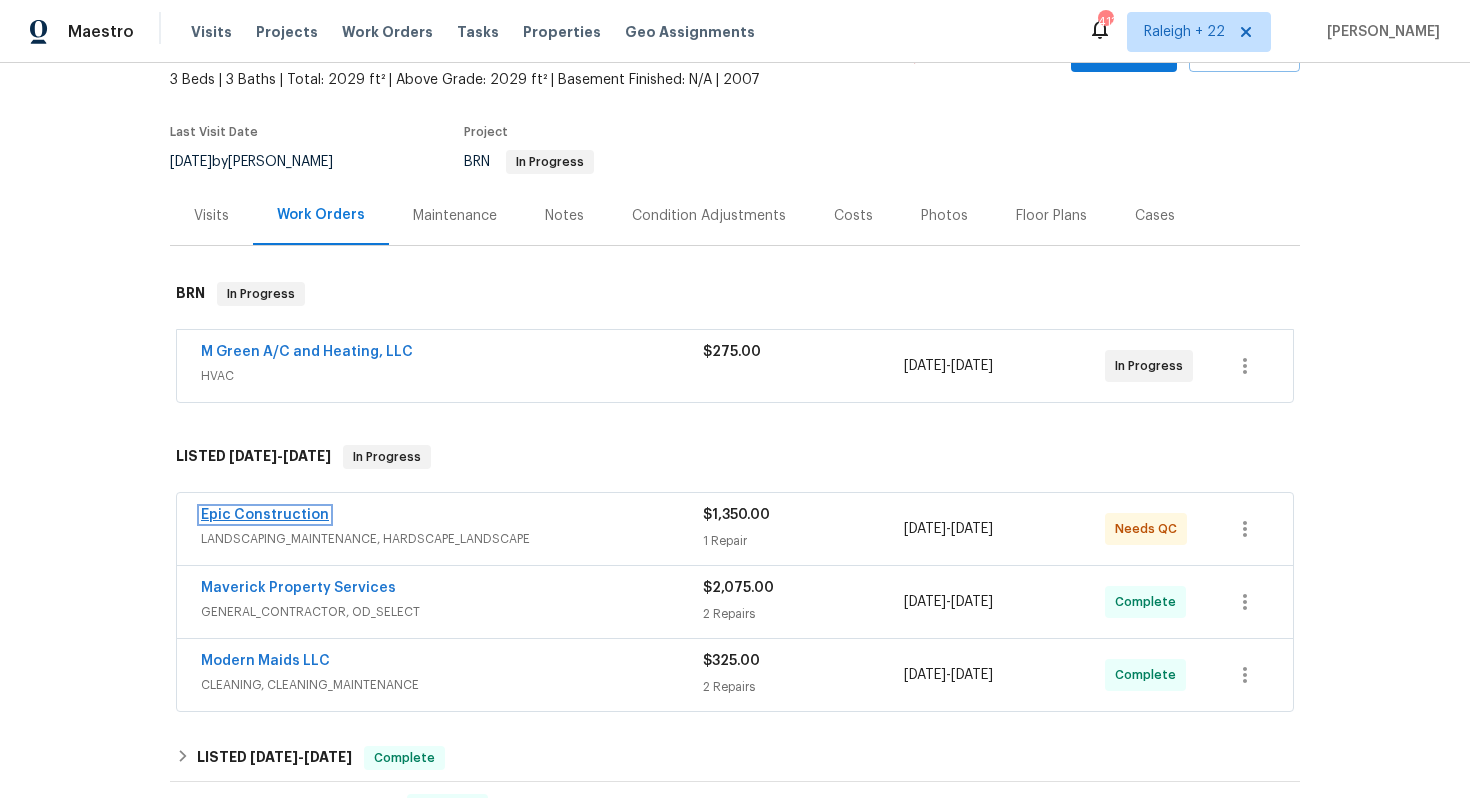 click on "Epic Construction" at bounding box center [265, 515] 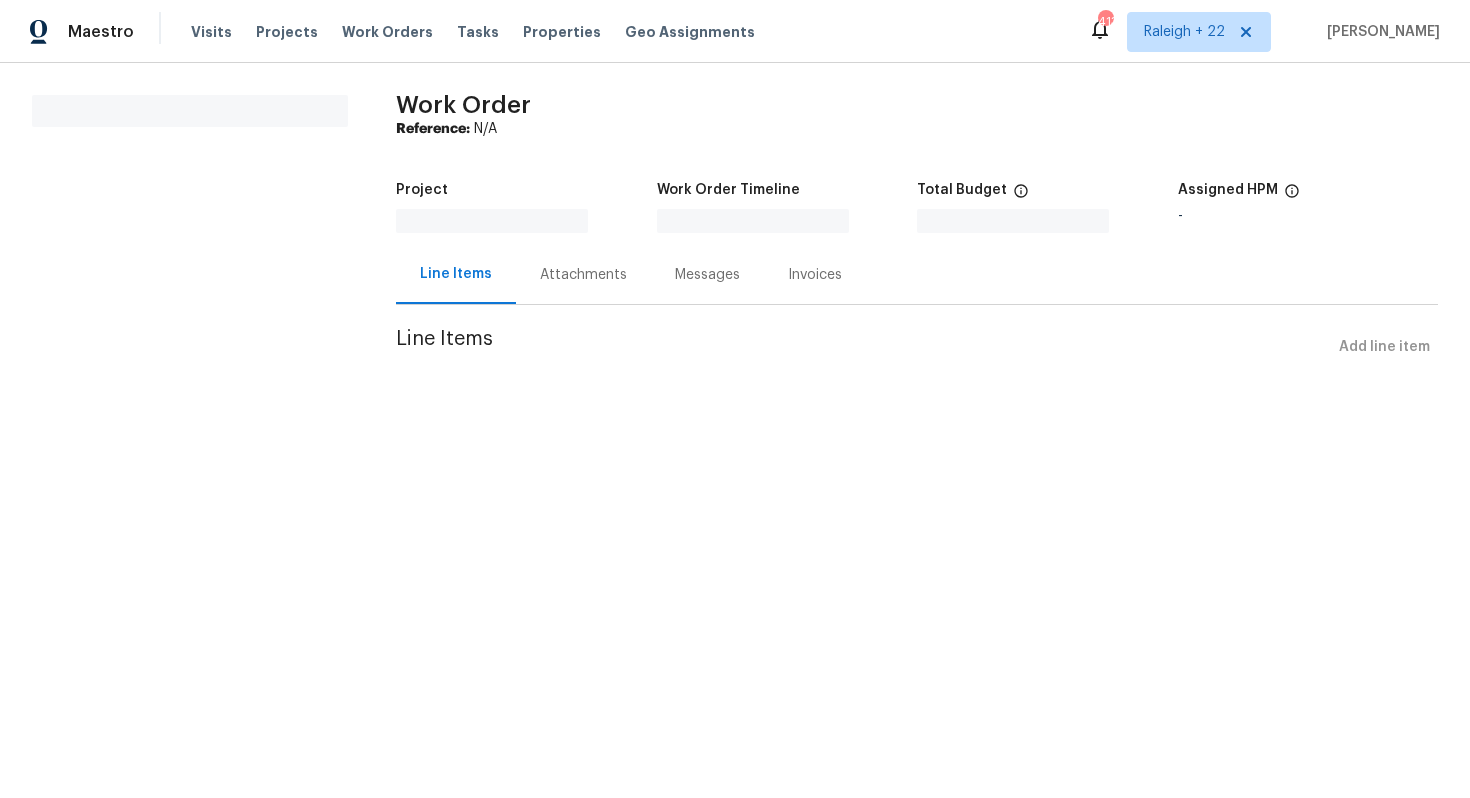 scroll, scrollTop: 0, scrollLeft: 0, axis: both 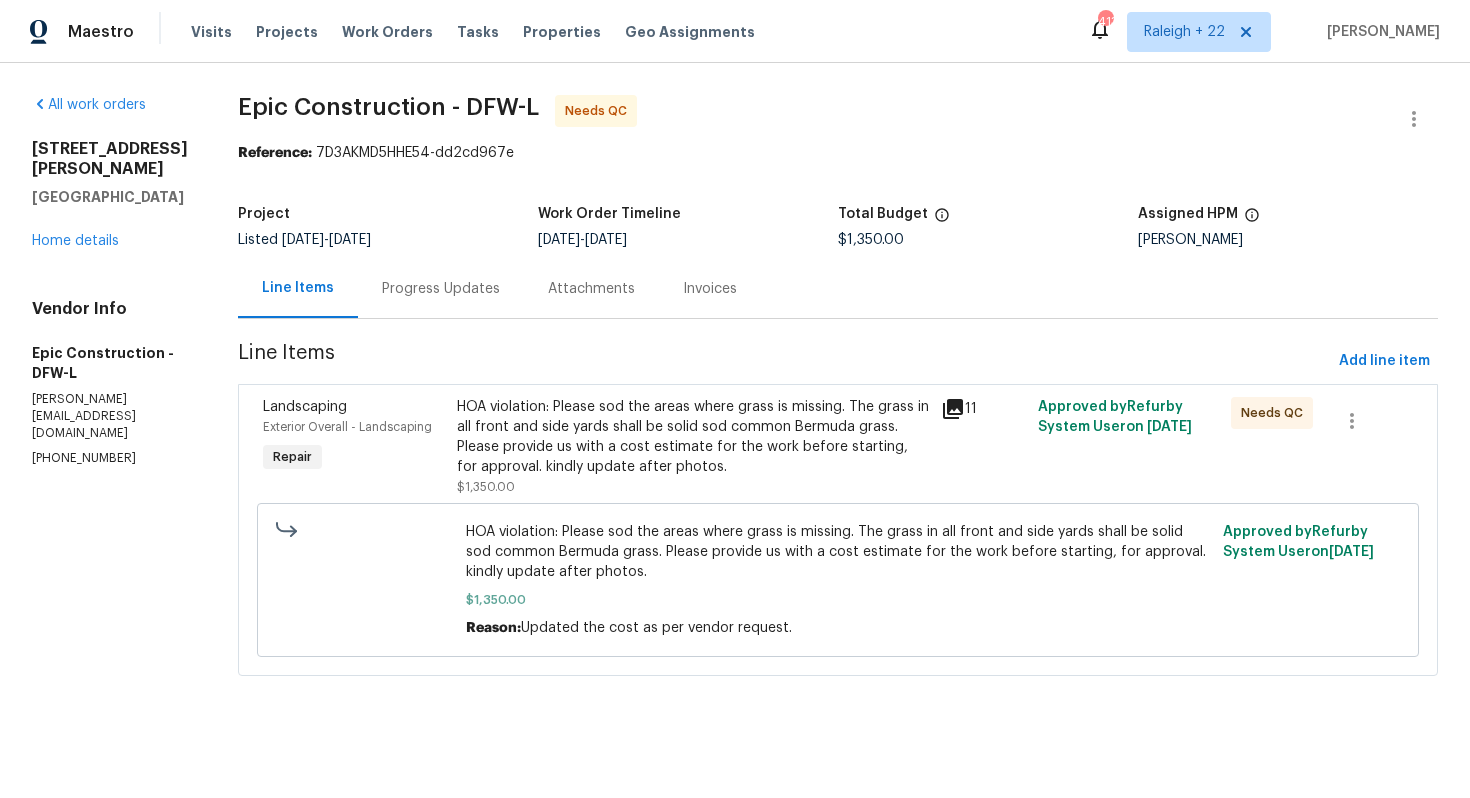click on "Attachments" at bounding box center [591, 289] 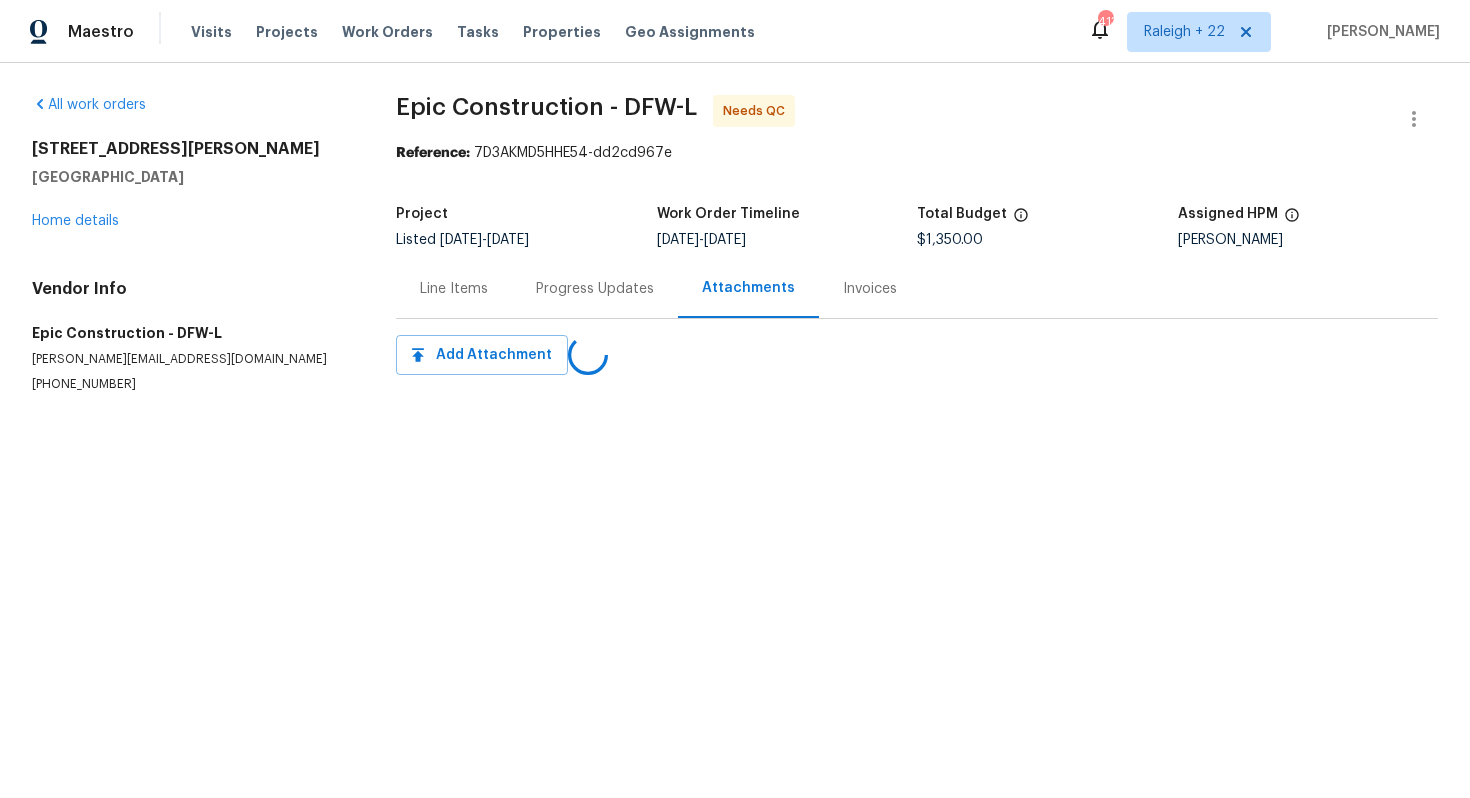 click on "Progress Updates" at bounding box center (595, 289) 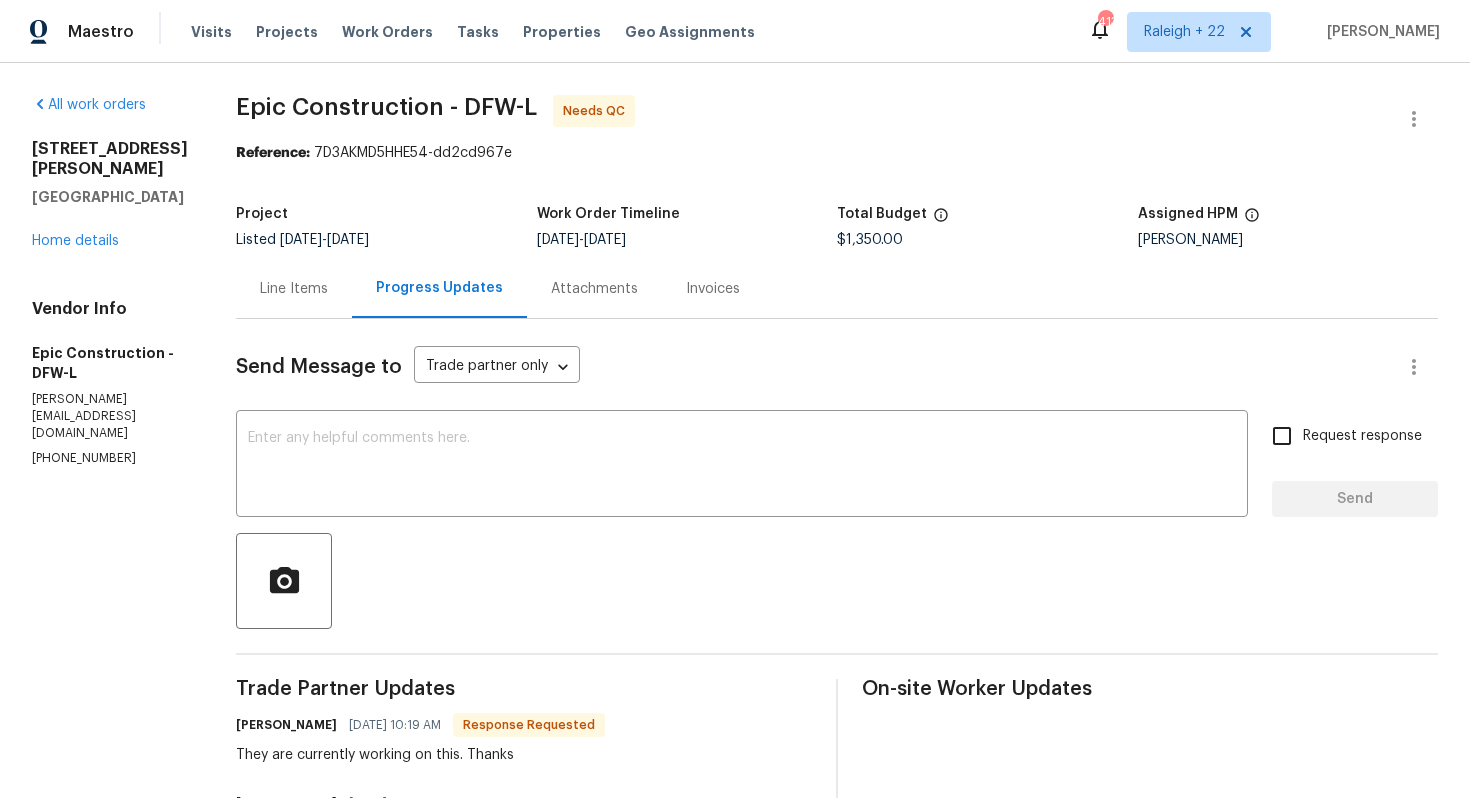scroll, scrollTop: 1, scrollLeft: 0, axis: vertical 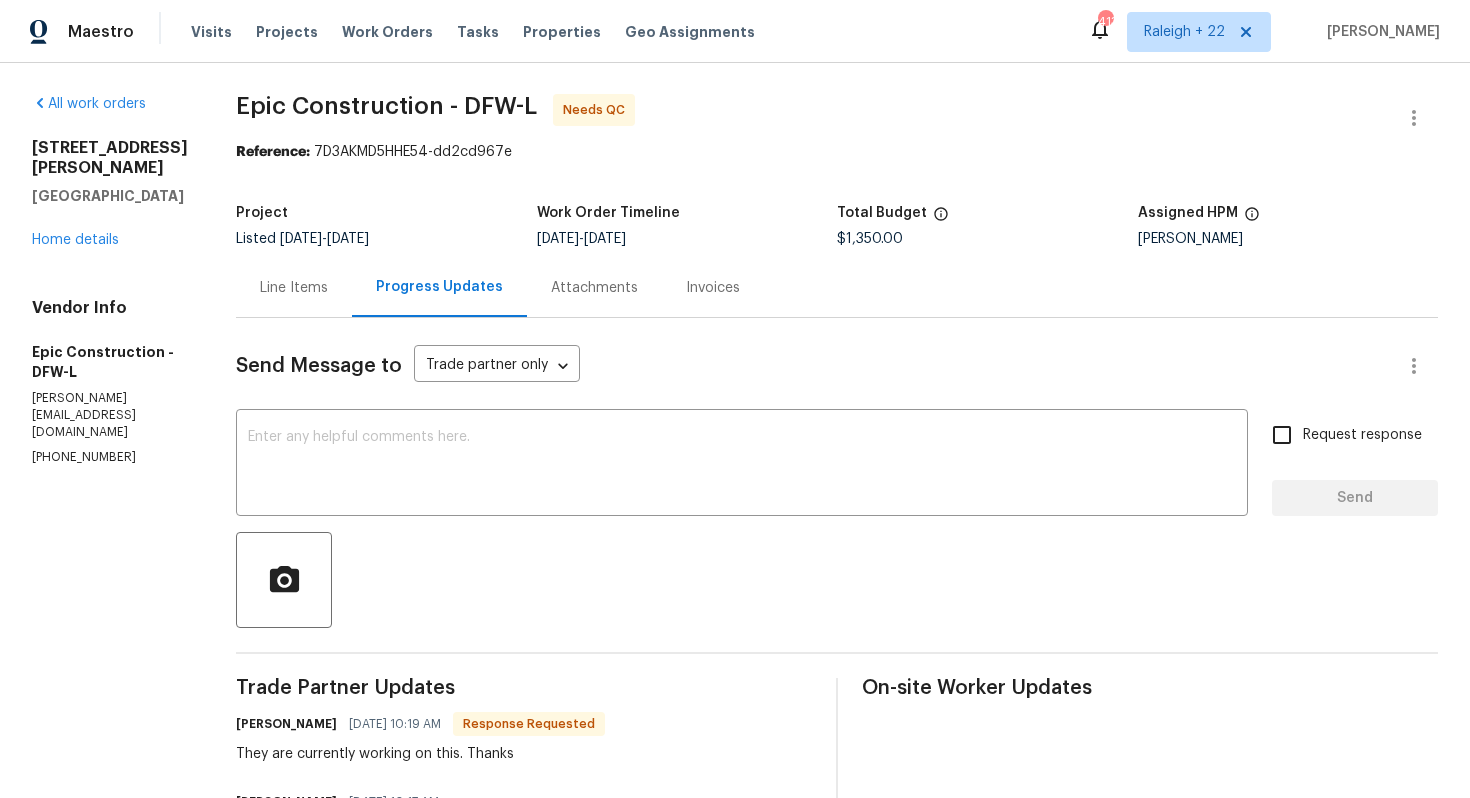 click on "Line Items" at bounding box center [294, 288] 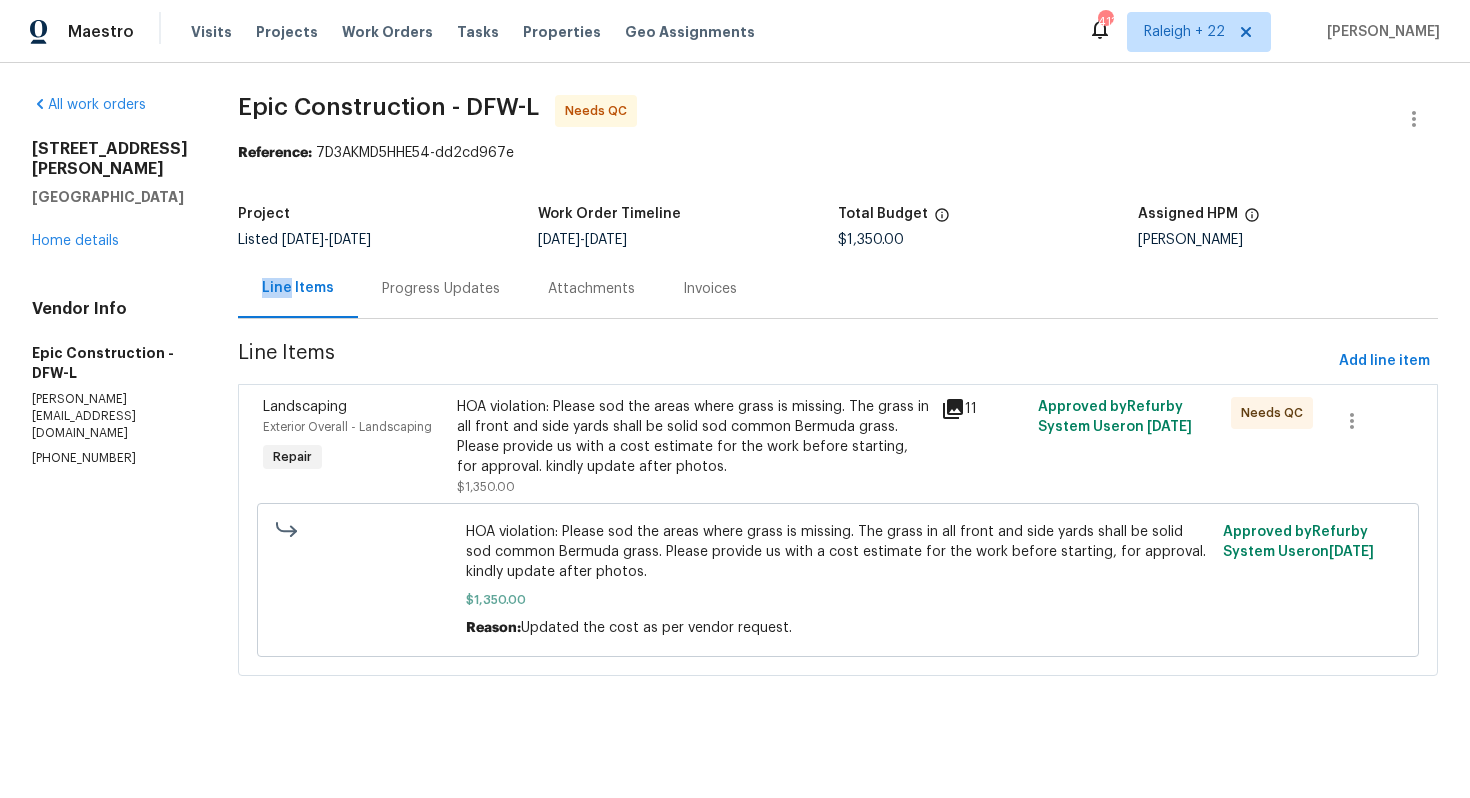 click on "Line Items" at bounding box center [298, 288] 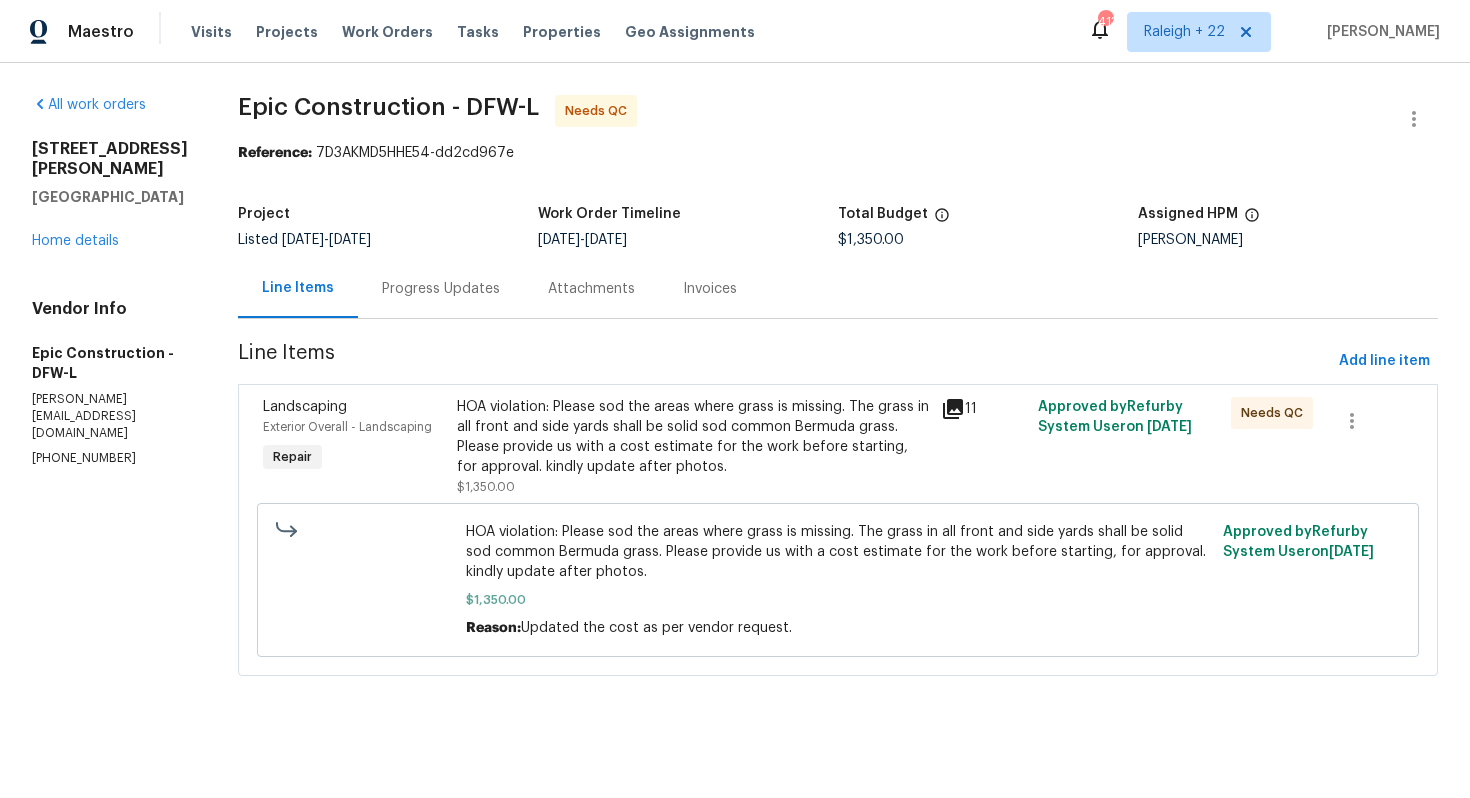 click on "HOA violation:  Please sod the areas where grass is missing. The grass in all front and side yards shall be solid sod common Bermuda grass. Please provide us with a cost estimate for the work before starting, for approval. kindly update after photos. $1,350.00" at bounding box center [693, 447] 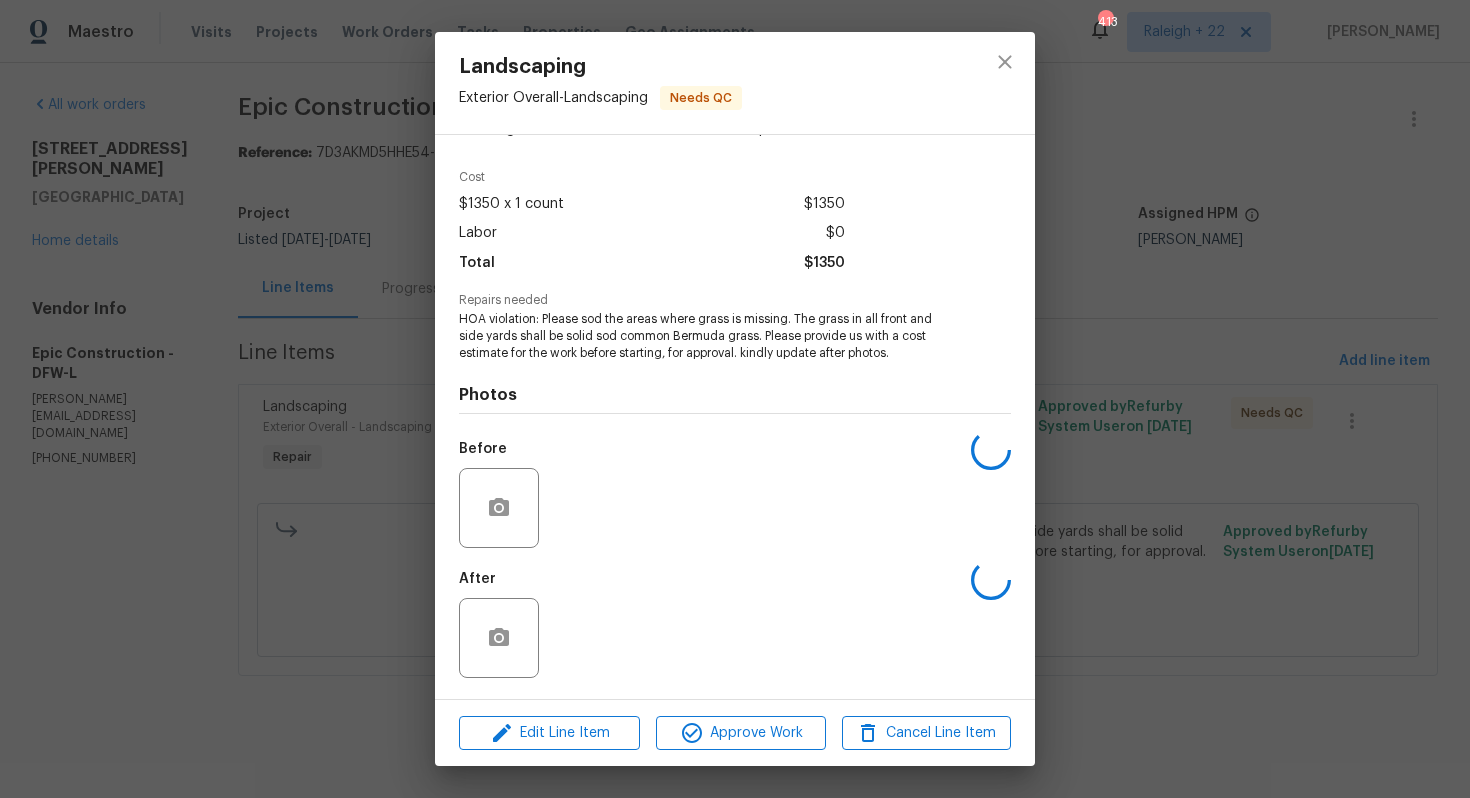 scroll, scrollTop: 54, scrollLeft: 0, axis: vertical 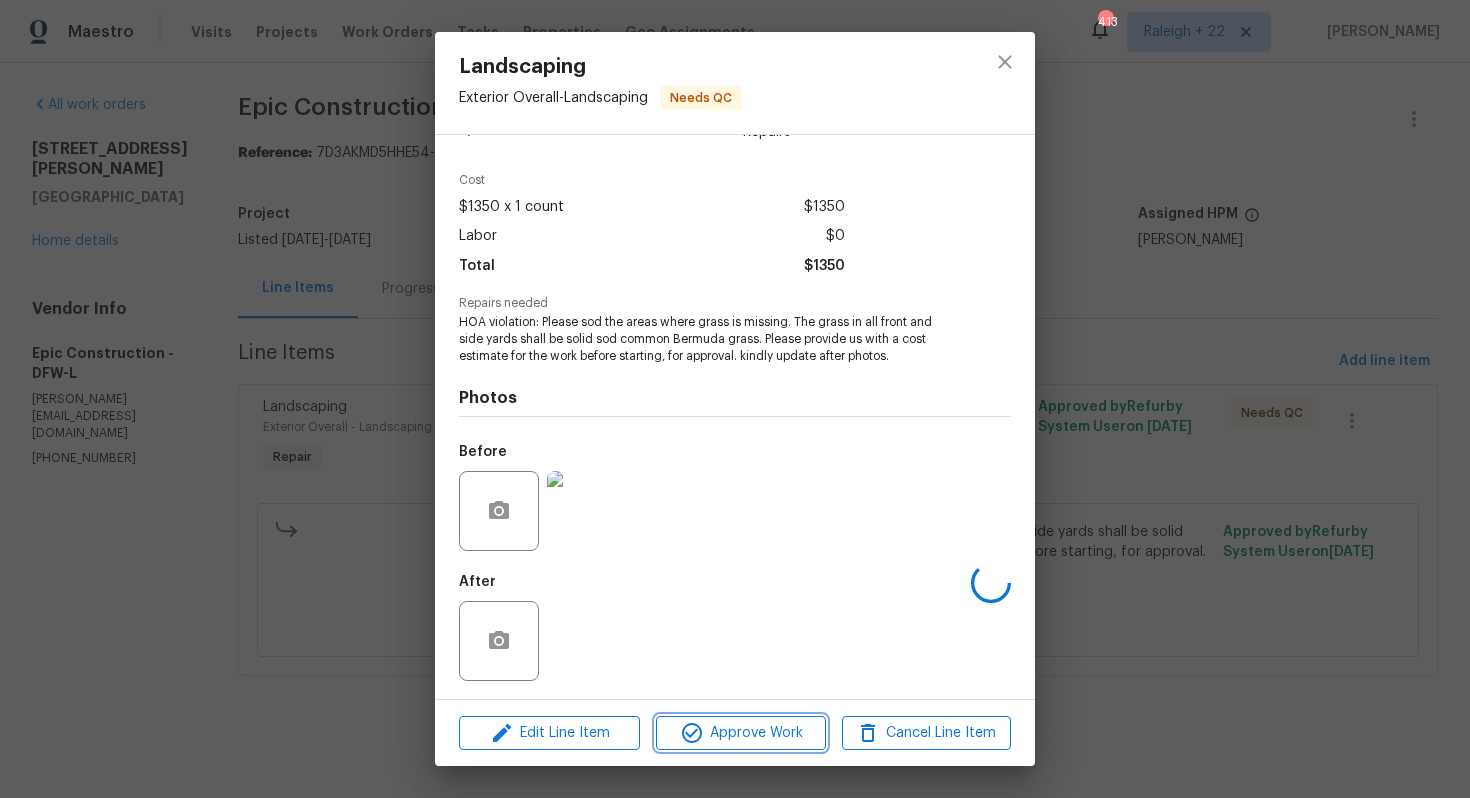 click on "Approve Work" at bounding box center (740, 733) 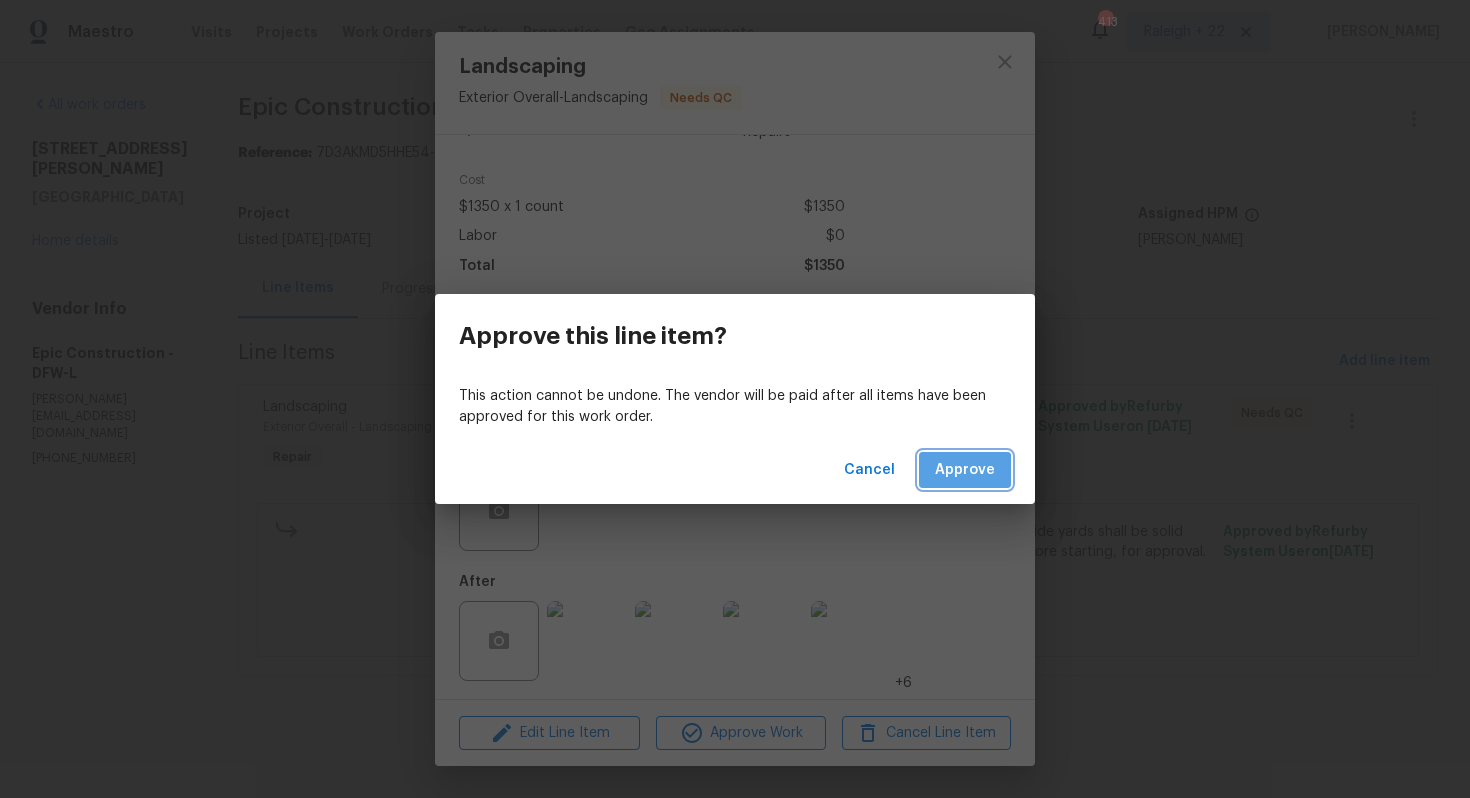 click on "Approve" at bounding box center [965, 470] 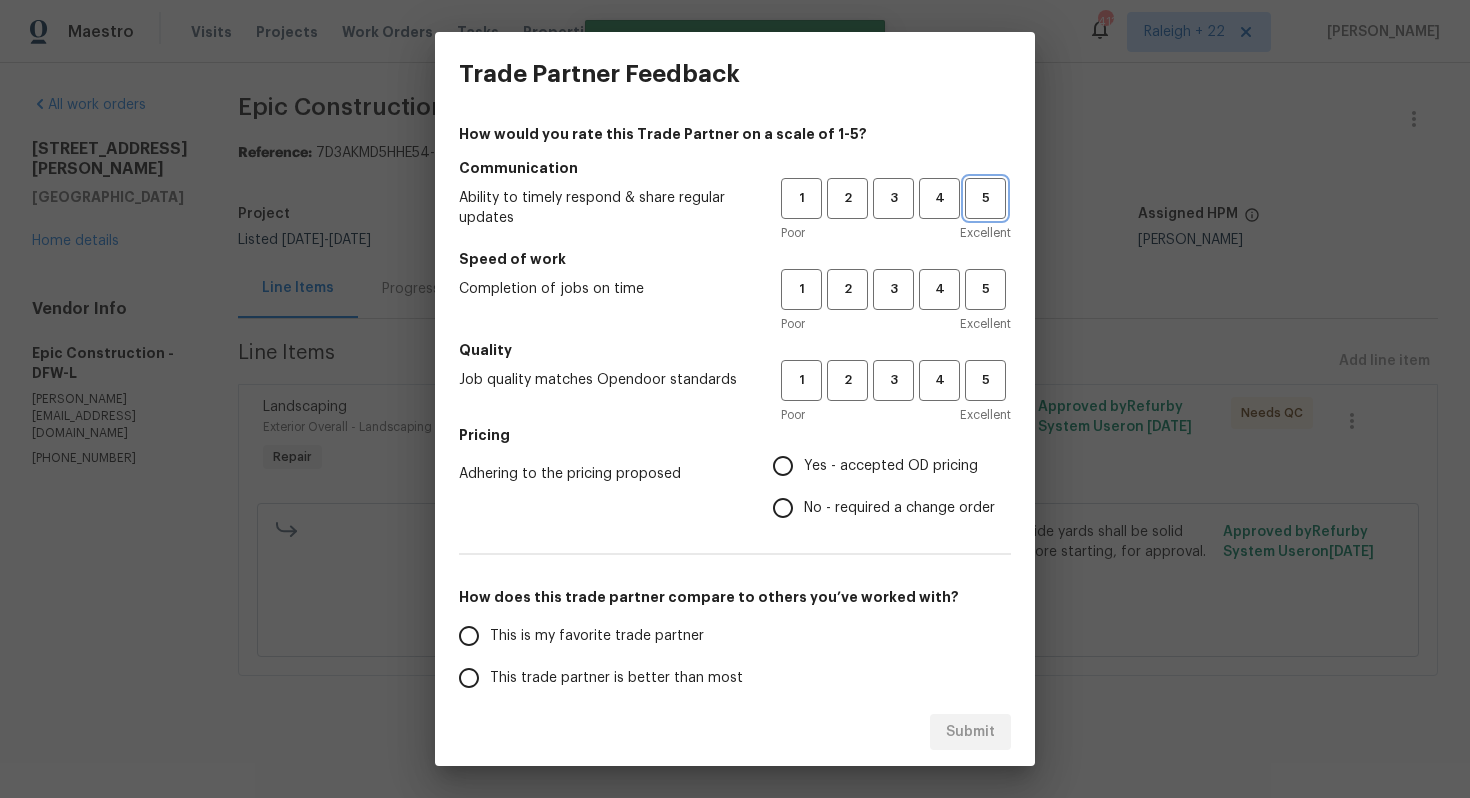 click on "5" at bounding box center (985, 198) 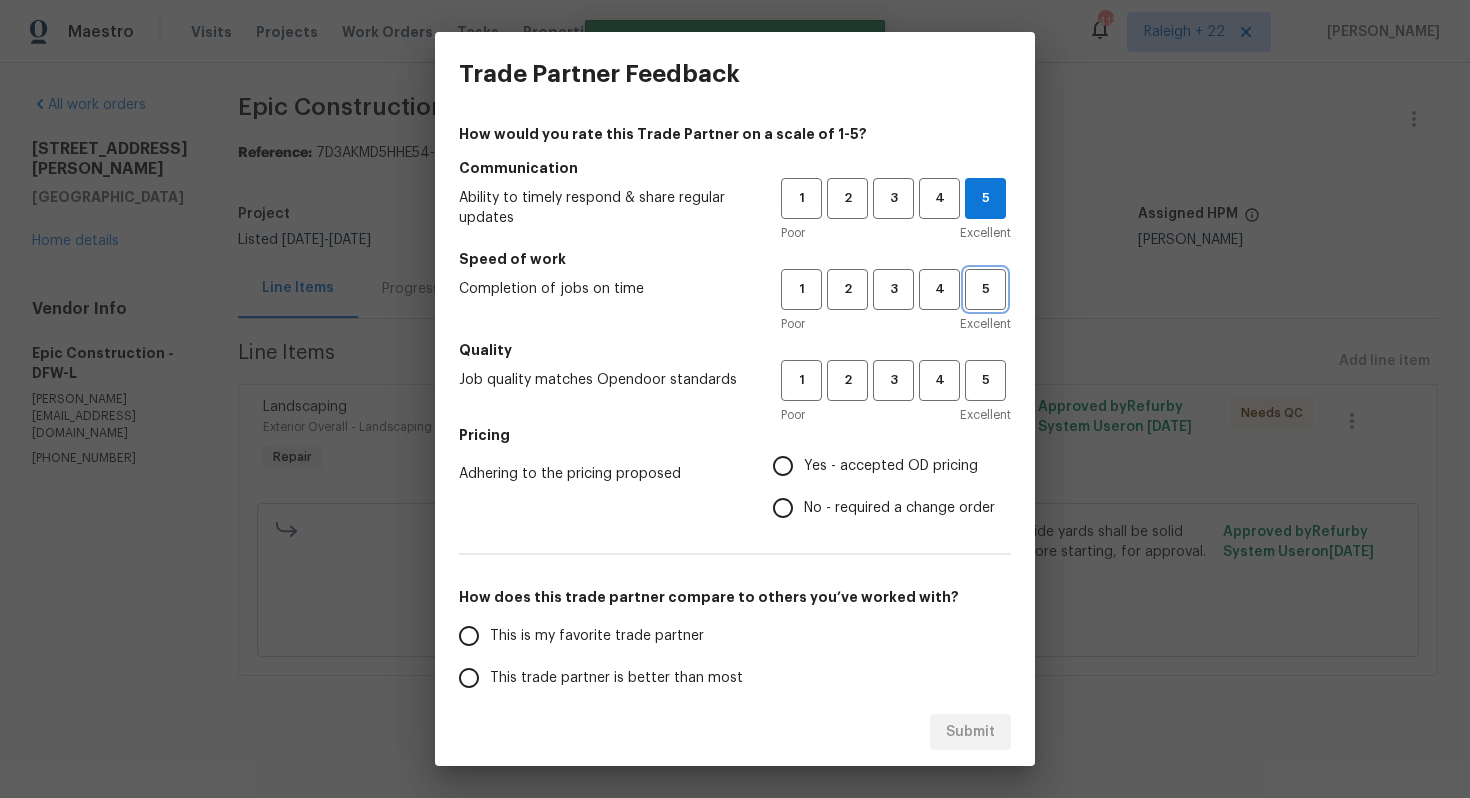 click on "5" at bounding box center [985, 289] 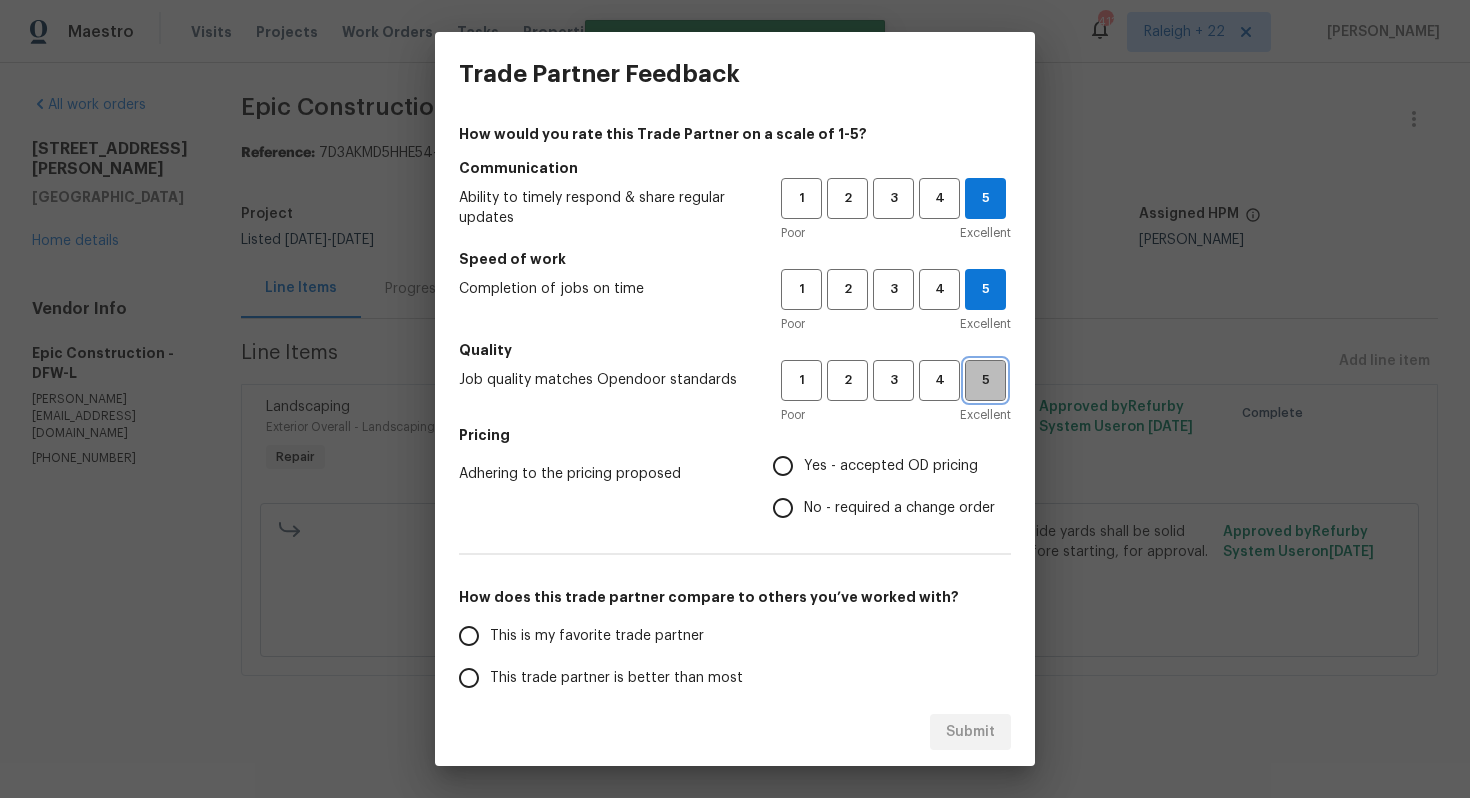 click on "5" at bounding box center [985, 380] 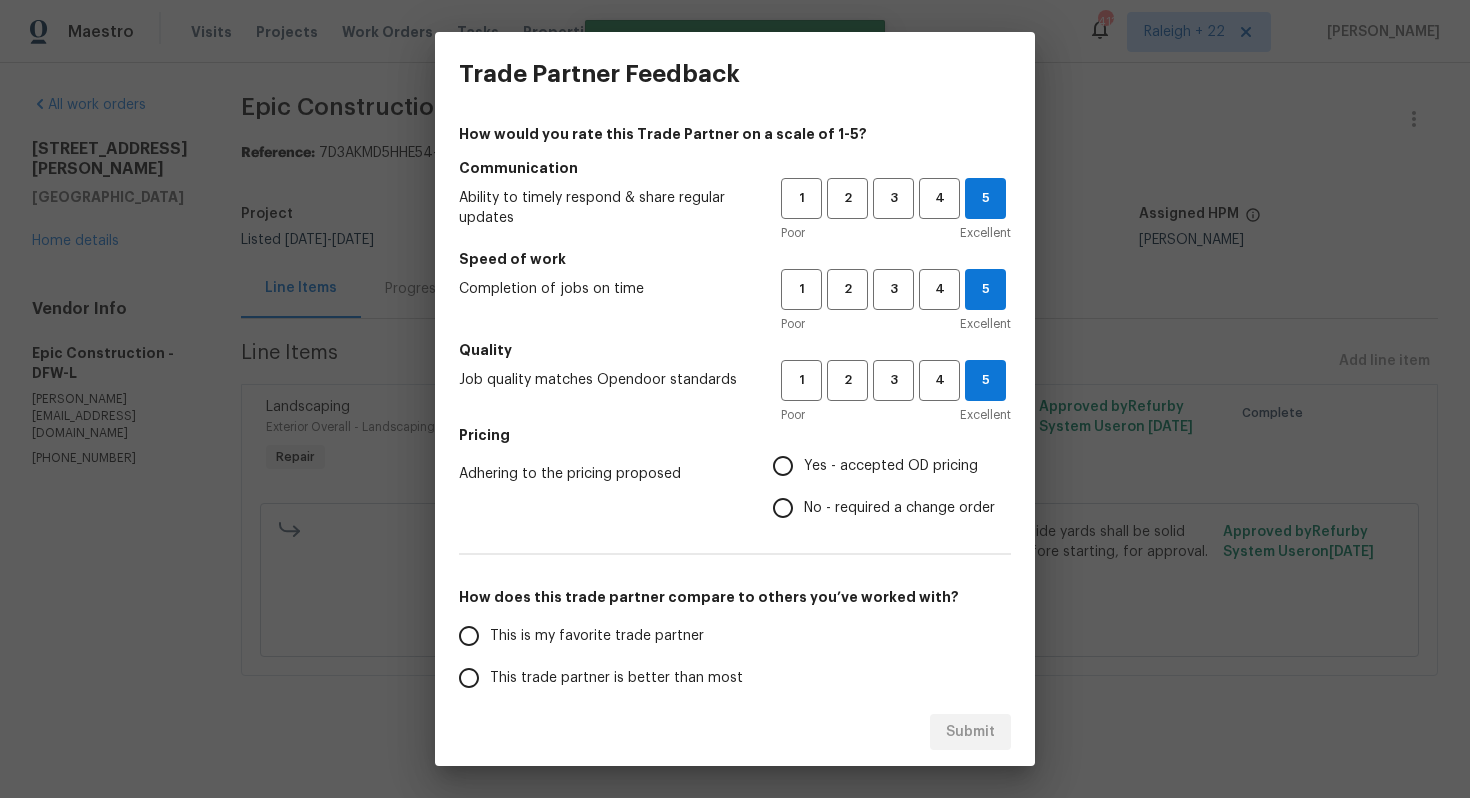 click on "No - required a change order" at bounding box center [899, 508] 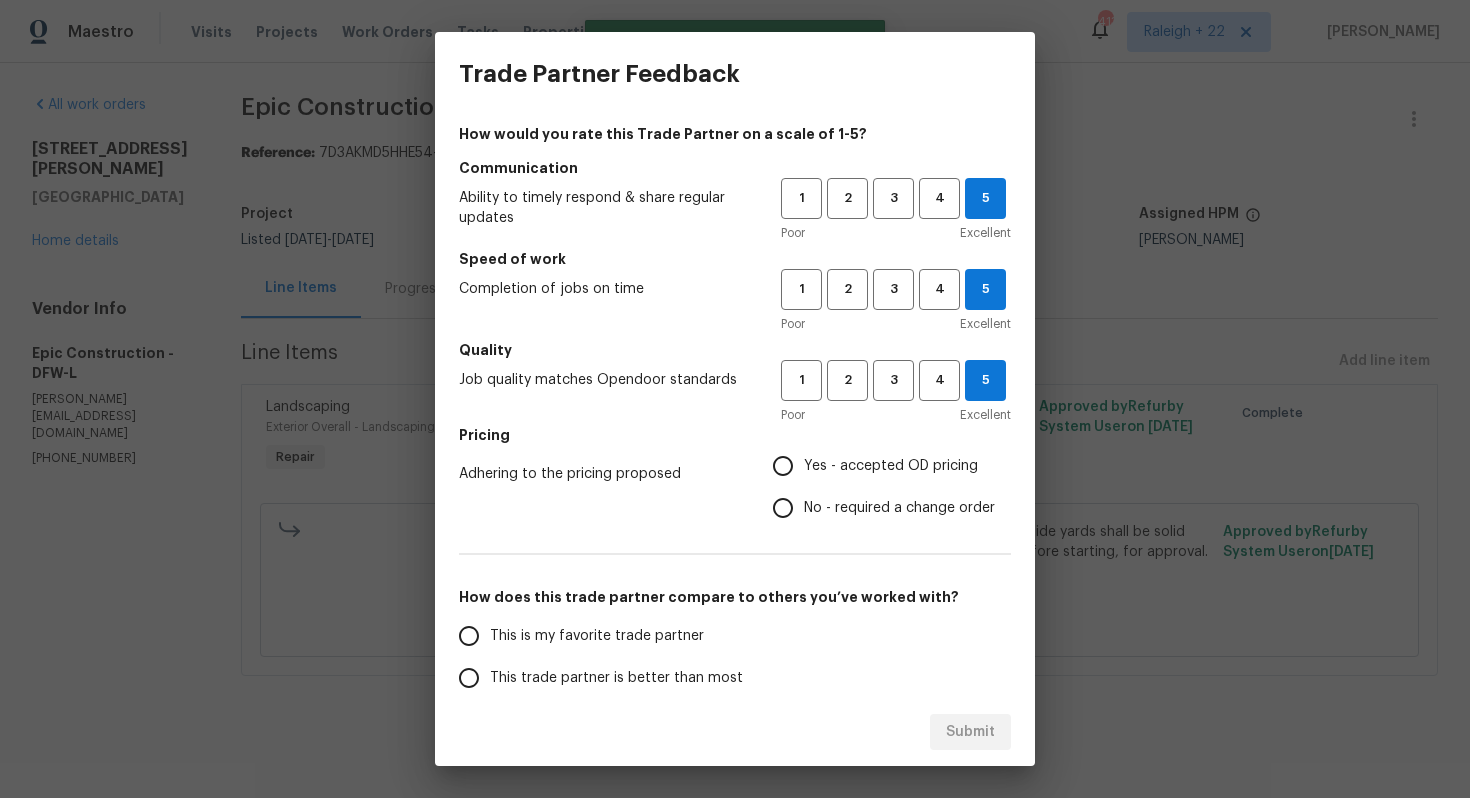 click on "No - required a change order" at bounding box center (783, 508) 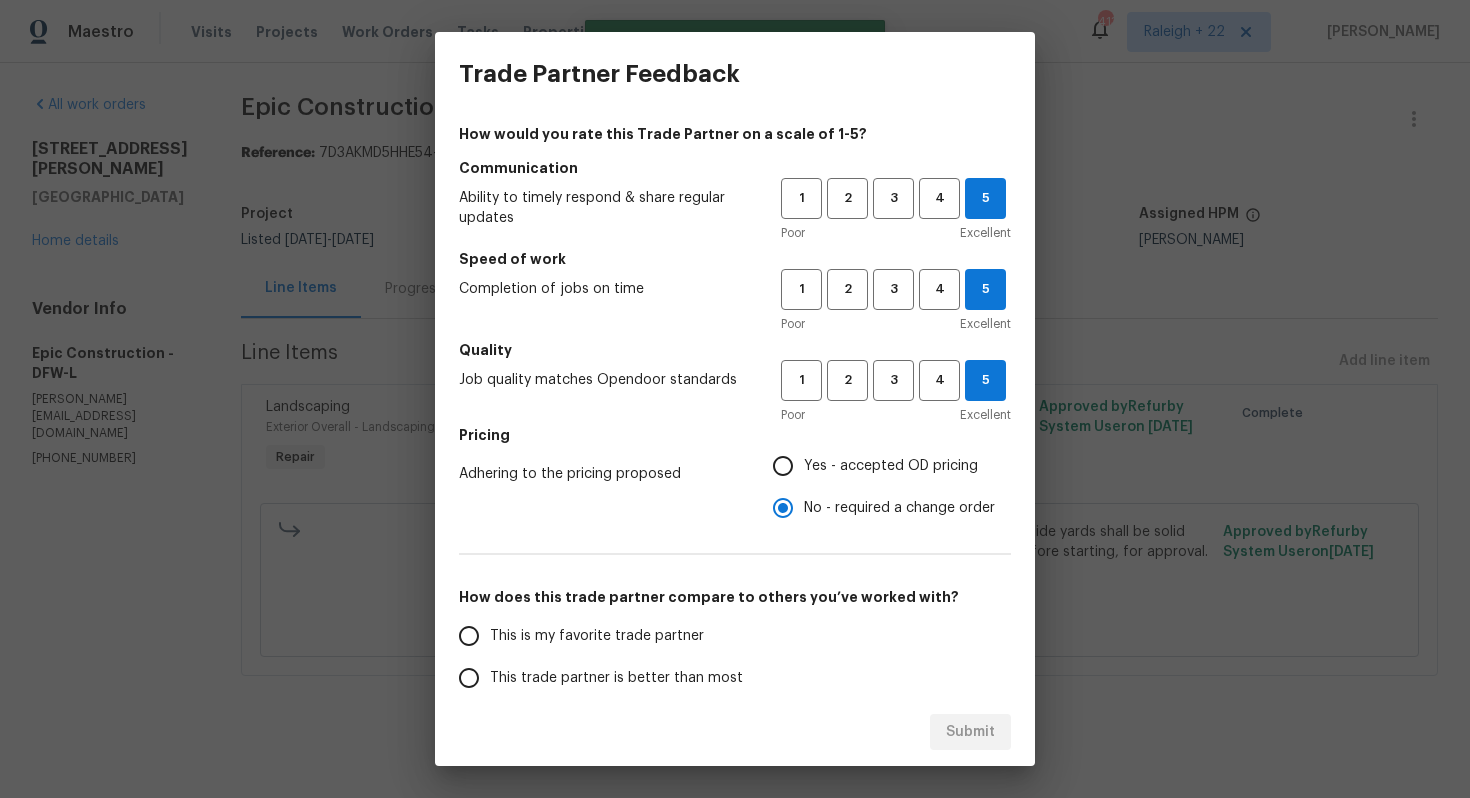 click on "This is my favorite trade partner" at bounding box center (597, 636) 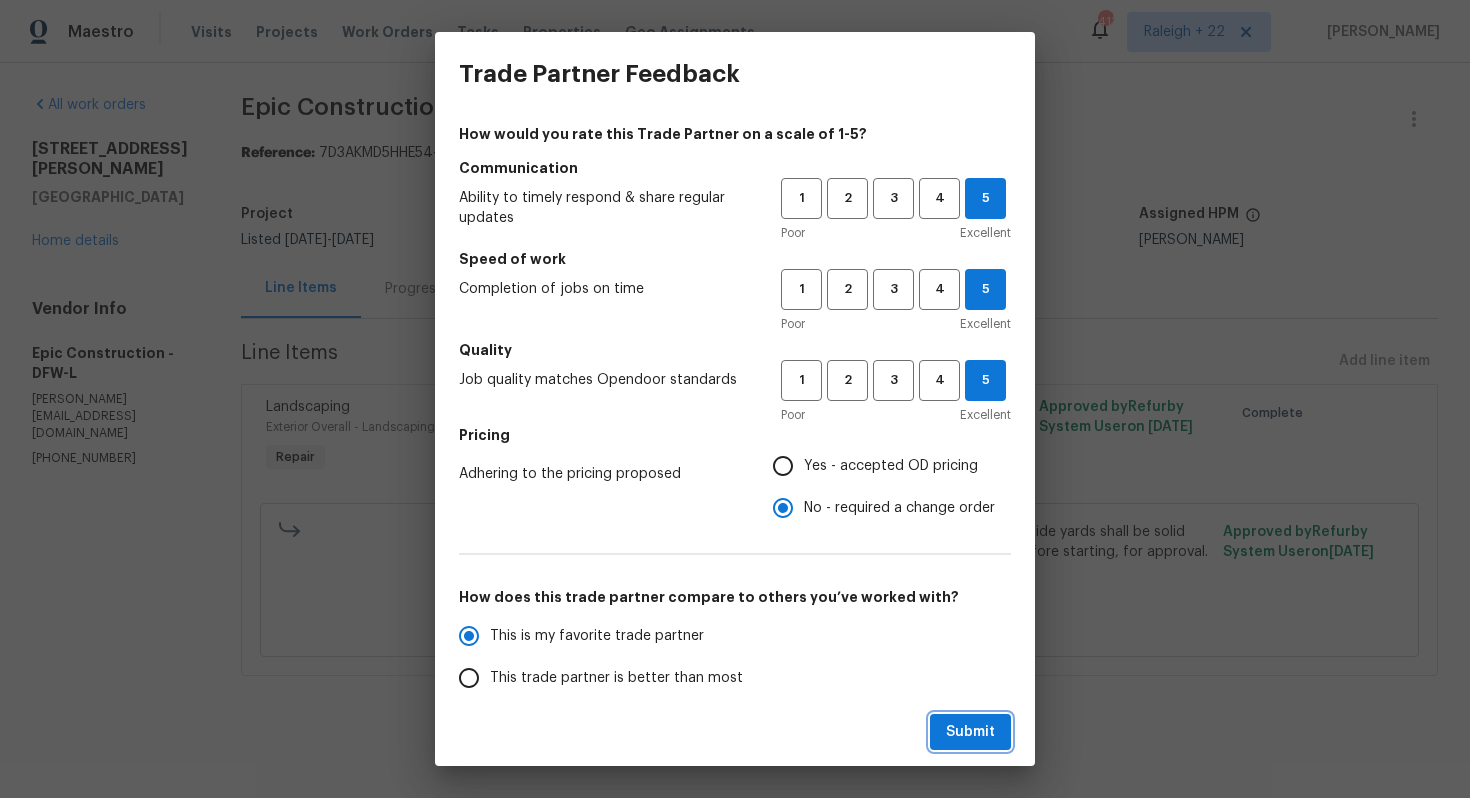 click on "Submit" at bounding box center [970, 732] 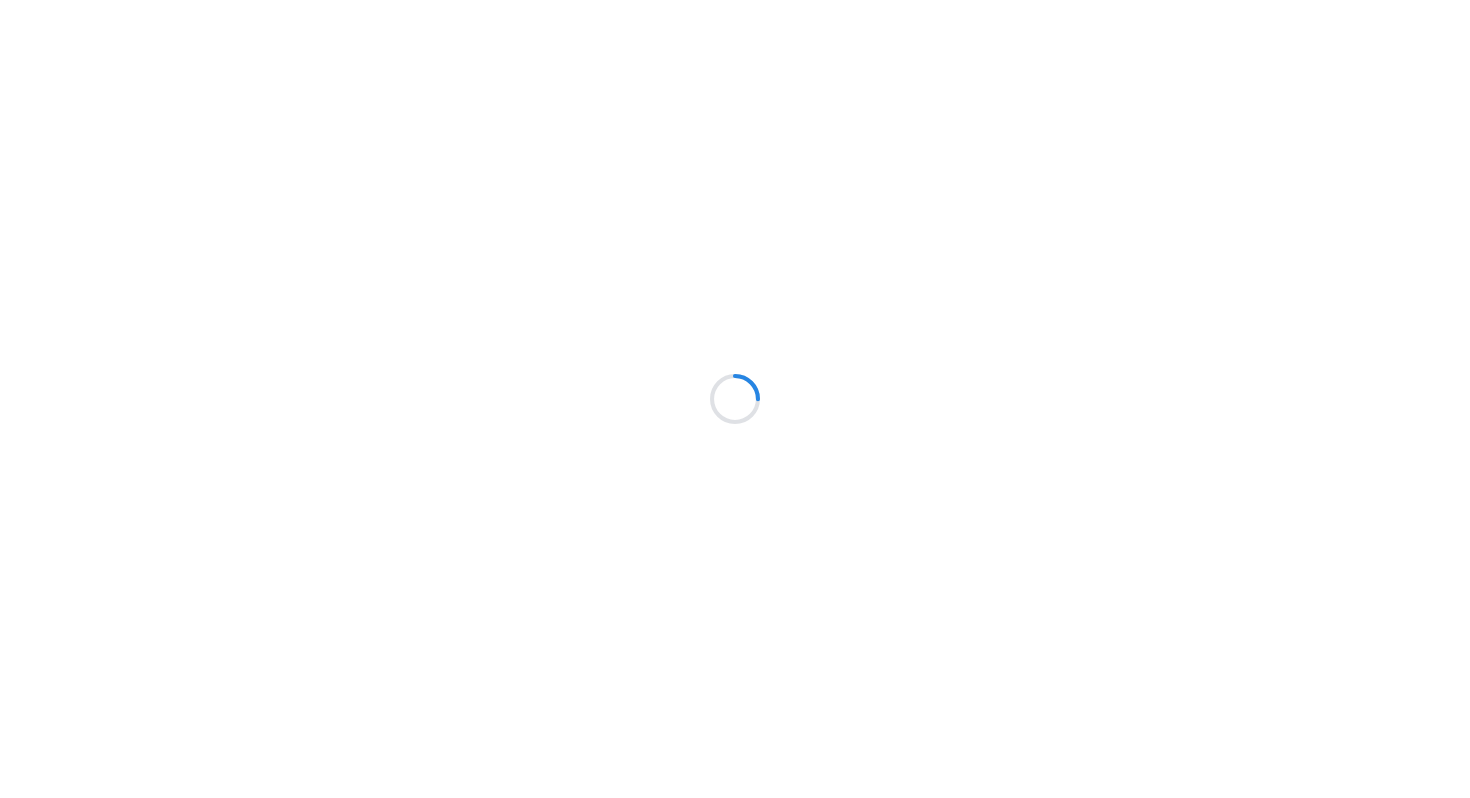 scroll, scrollTop: 0, scrollLeft: 0, axis: both 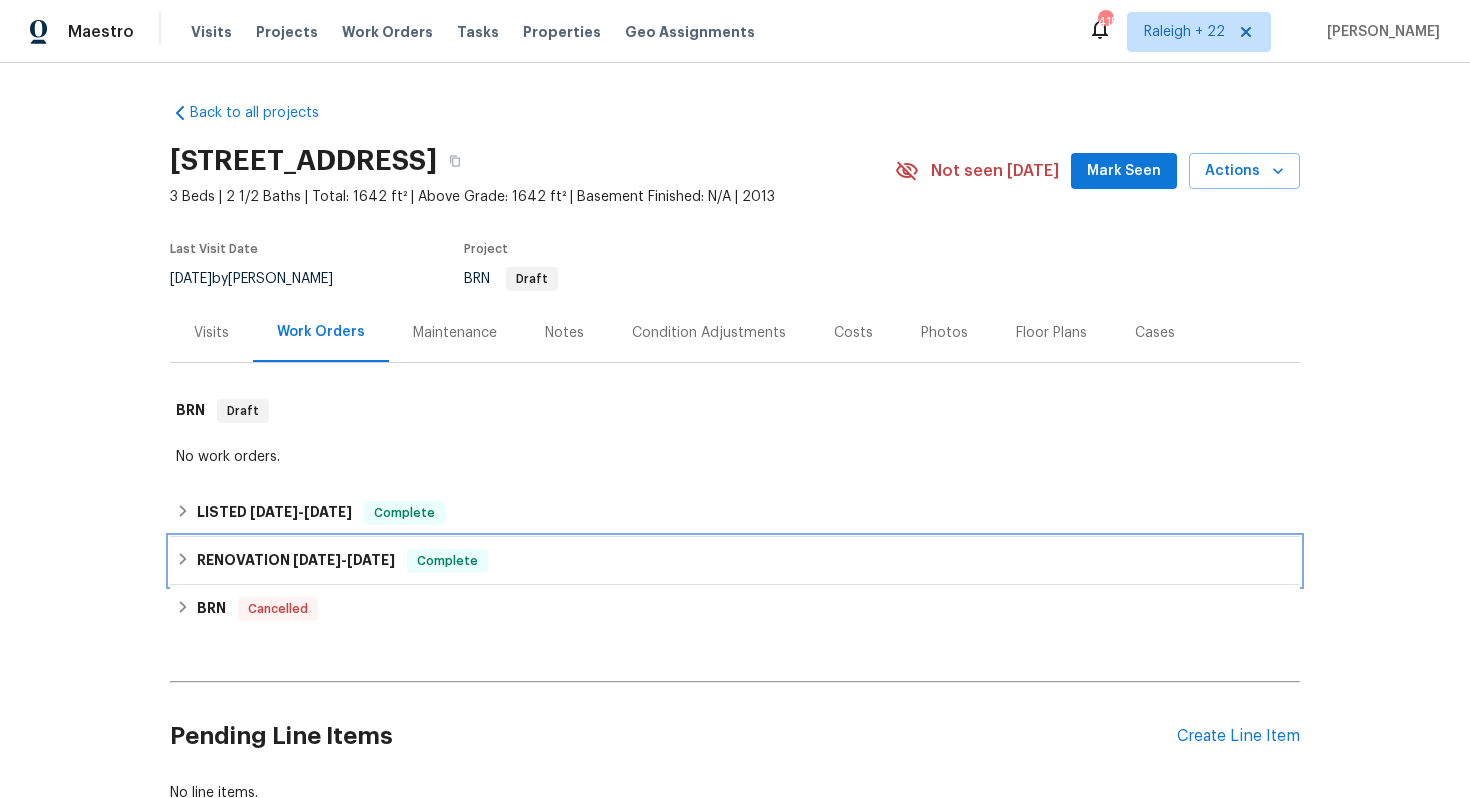 click on "RENOVATION   10/29/24  -  11/2/24 Complete" at bounding box center (735, 561) 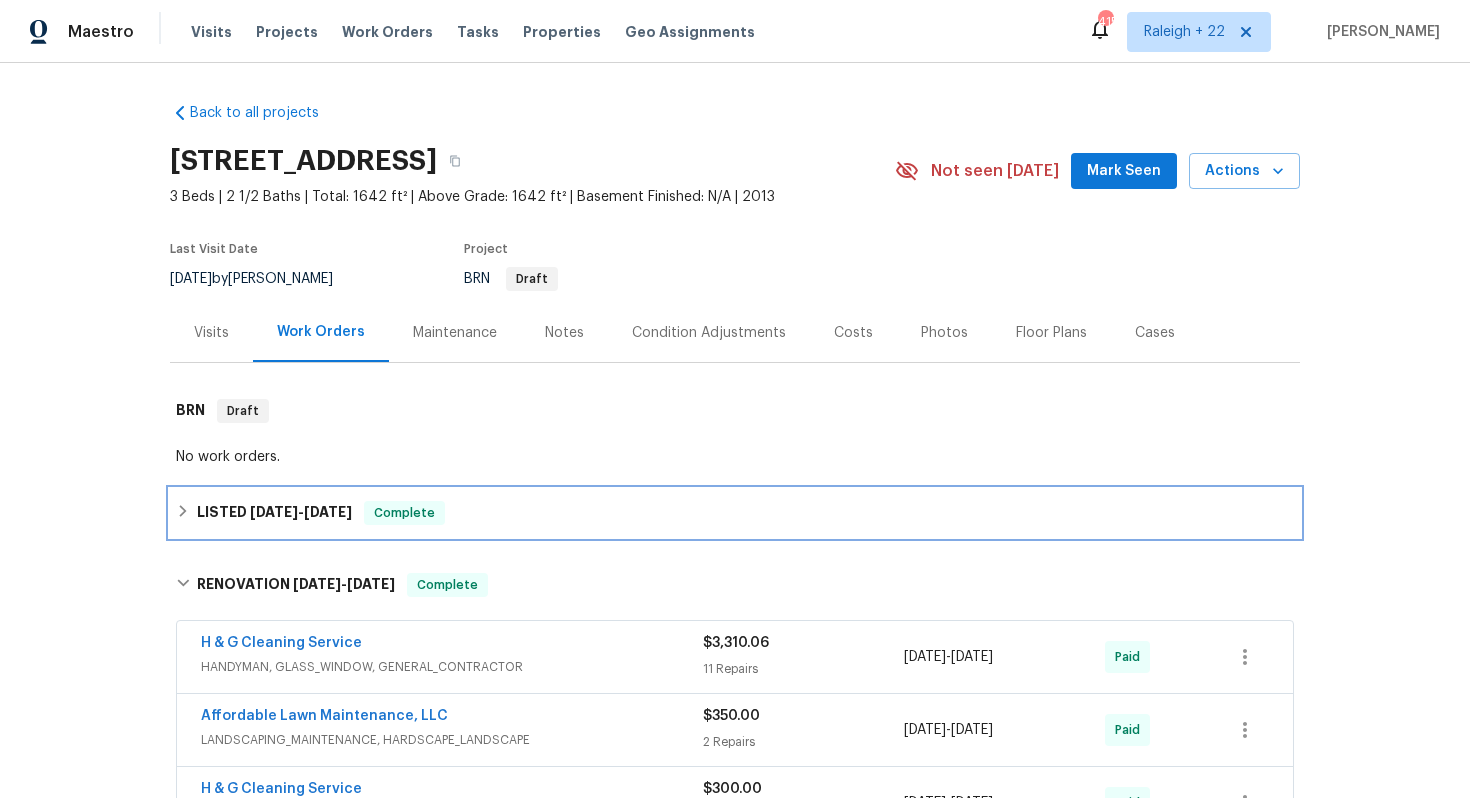 click on "LISTED   6/12/25  -  6/16/25 Complete" at bounding box center [735, 513] 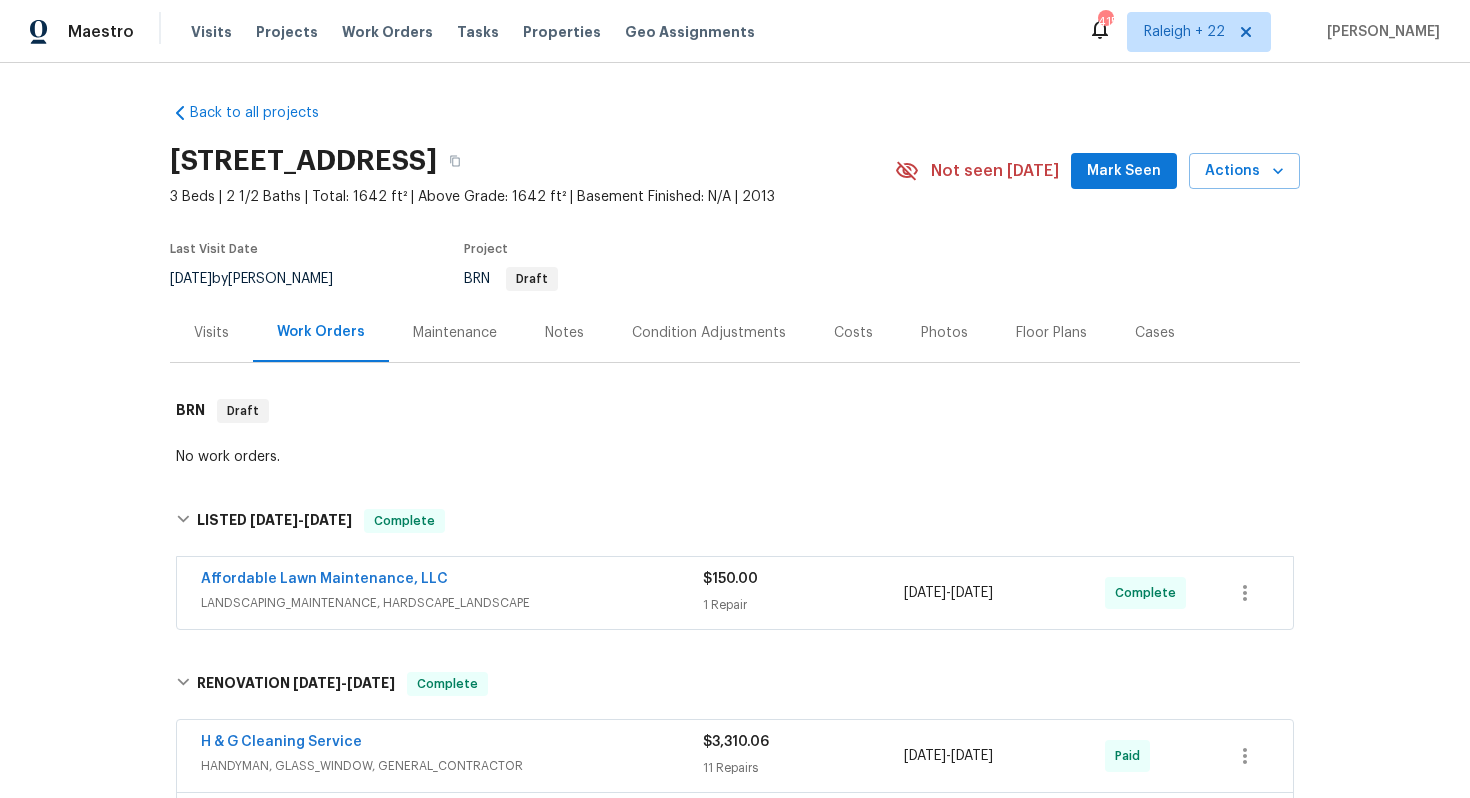 click on "Affordable Lawn Maintenance, LLC" at bounding box center (452, 581) 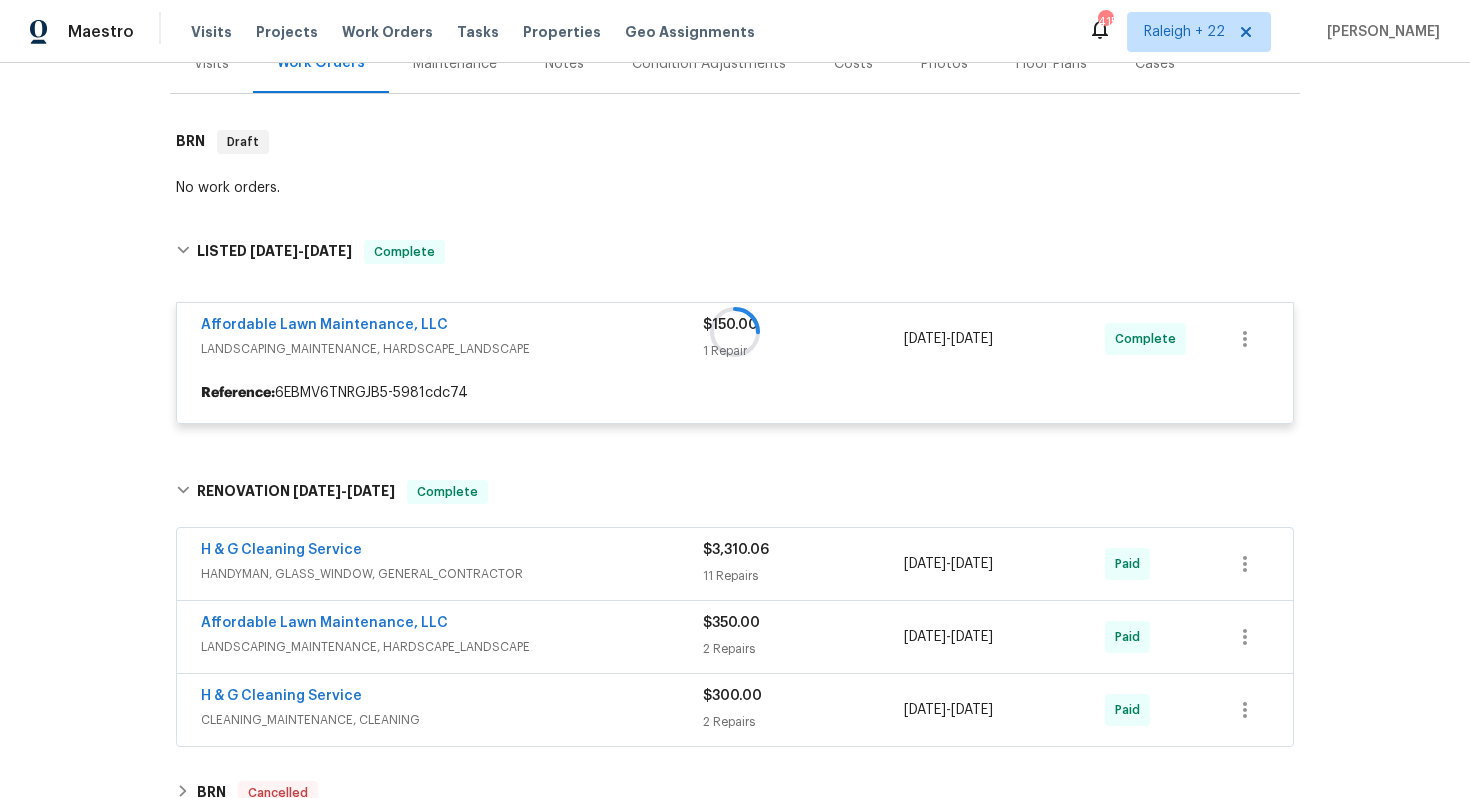 scroll, scrollTop: 196, scrollLeft: 0, axis: vertical 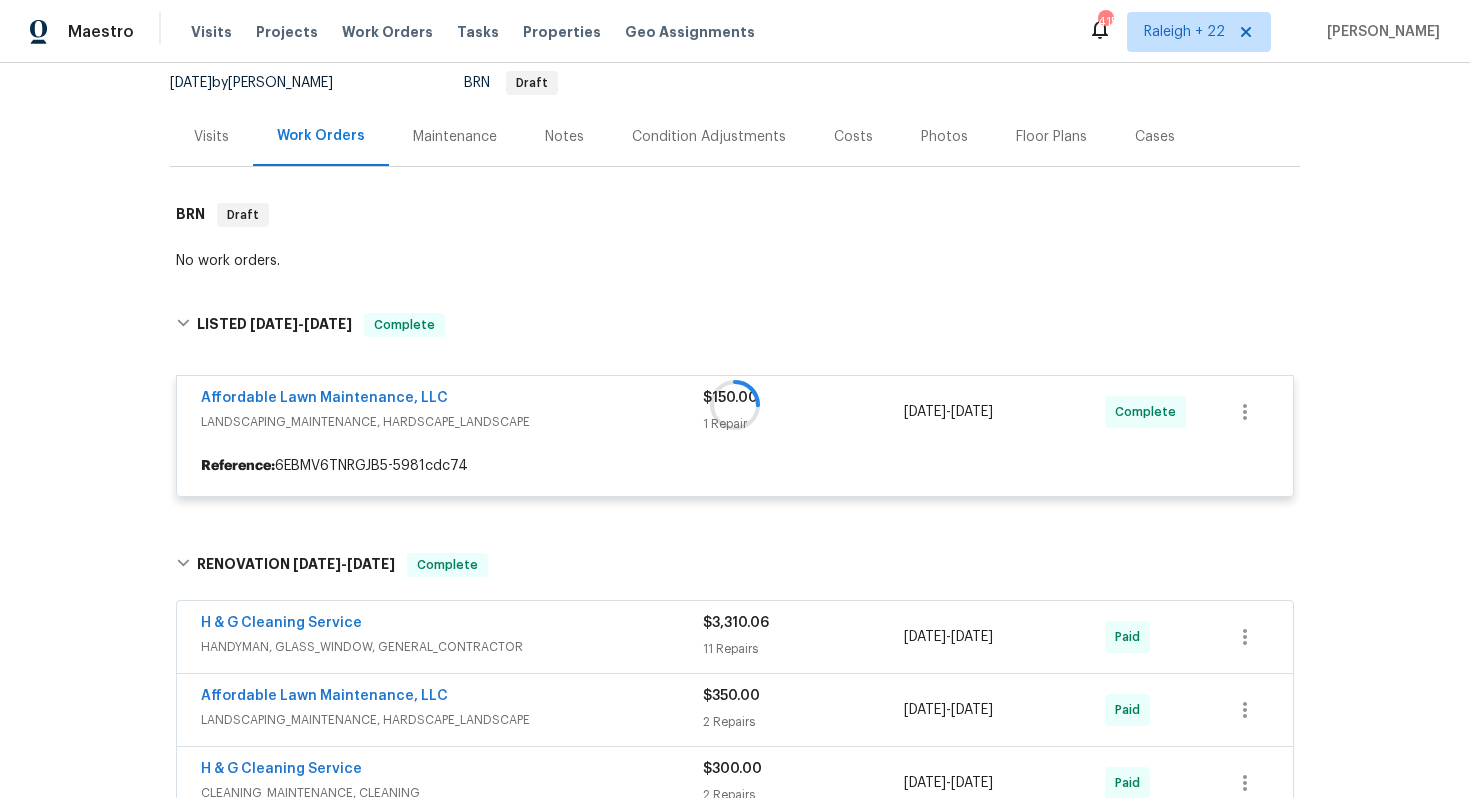 click at bounding box center (735, 405) 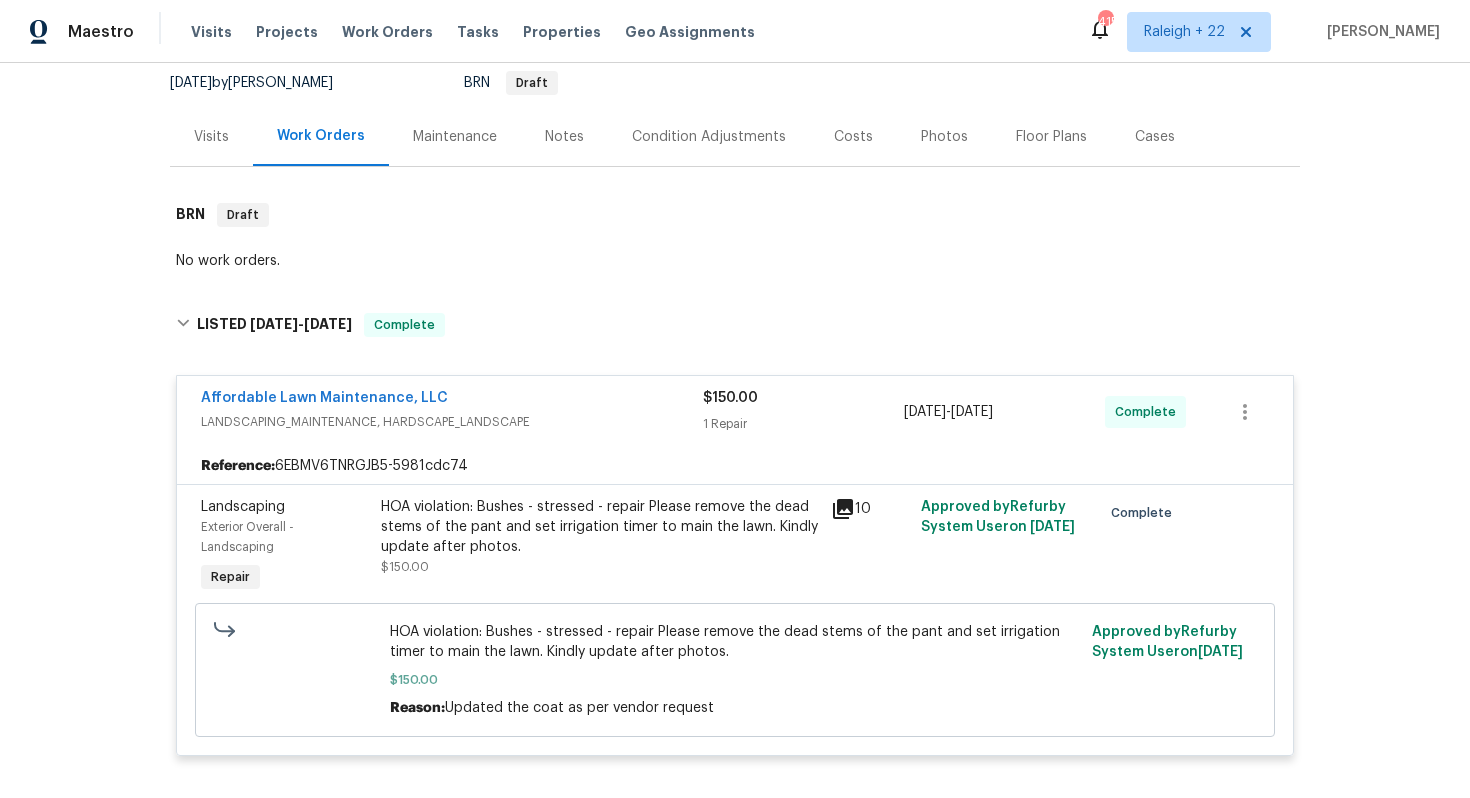 click on "Affordable Lawn Maintenance, LLC" at bounding box center (324, 398) 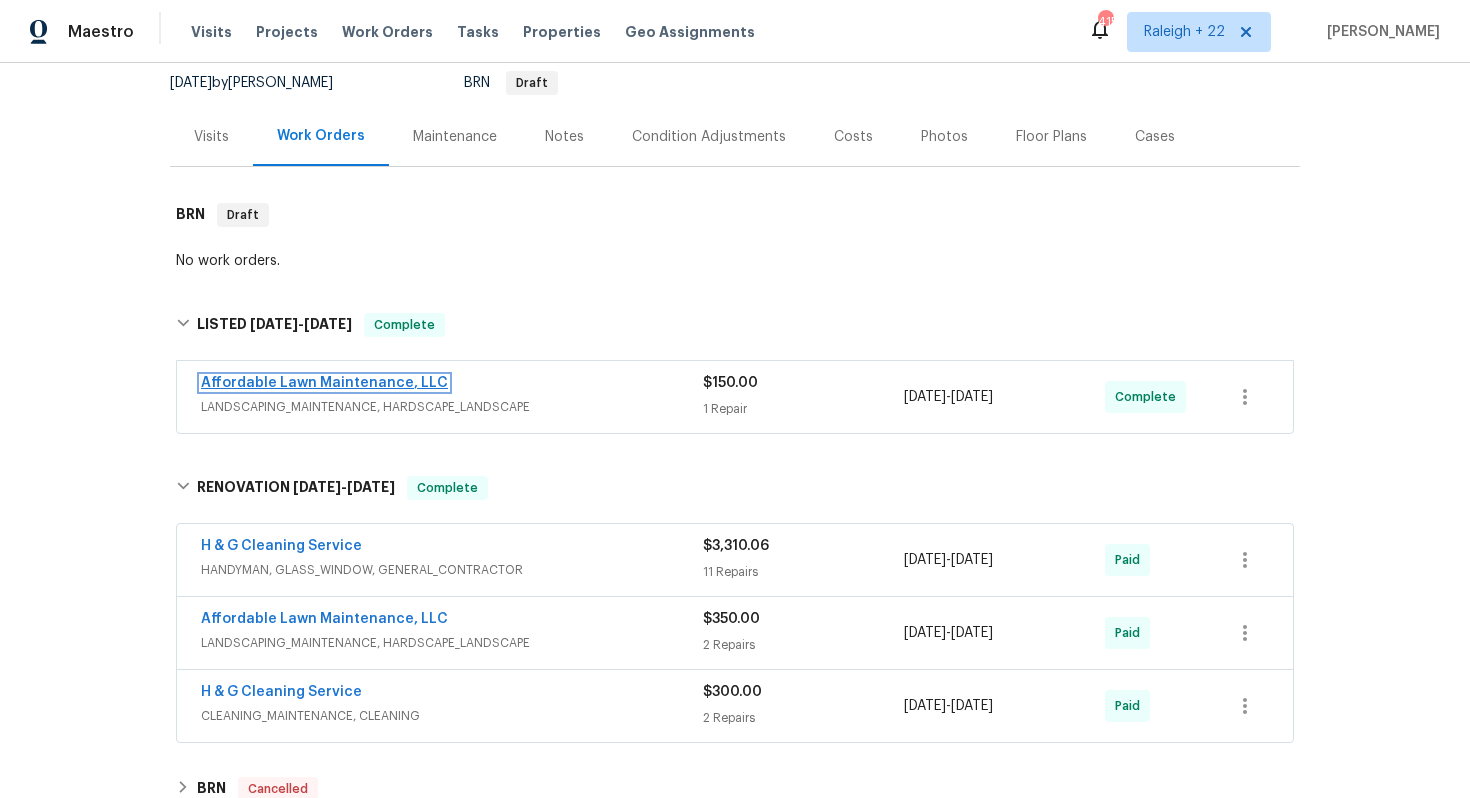 click on "Affordable Lawn Maintenance, LLC" at bounding box center [324, 383] 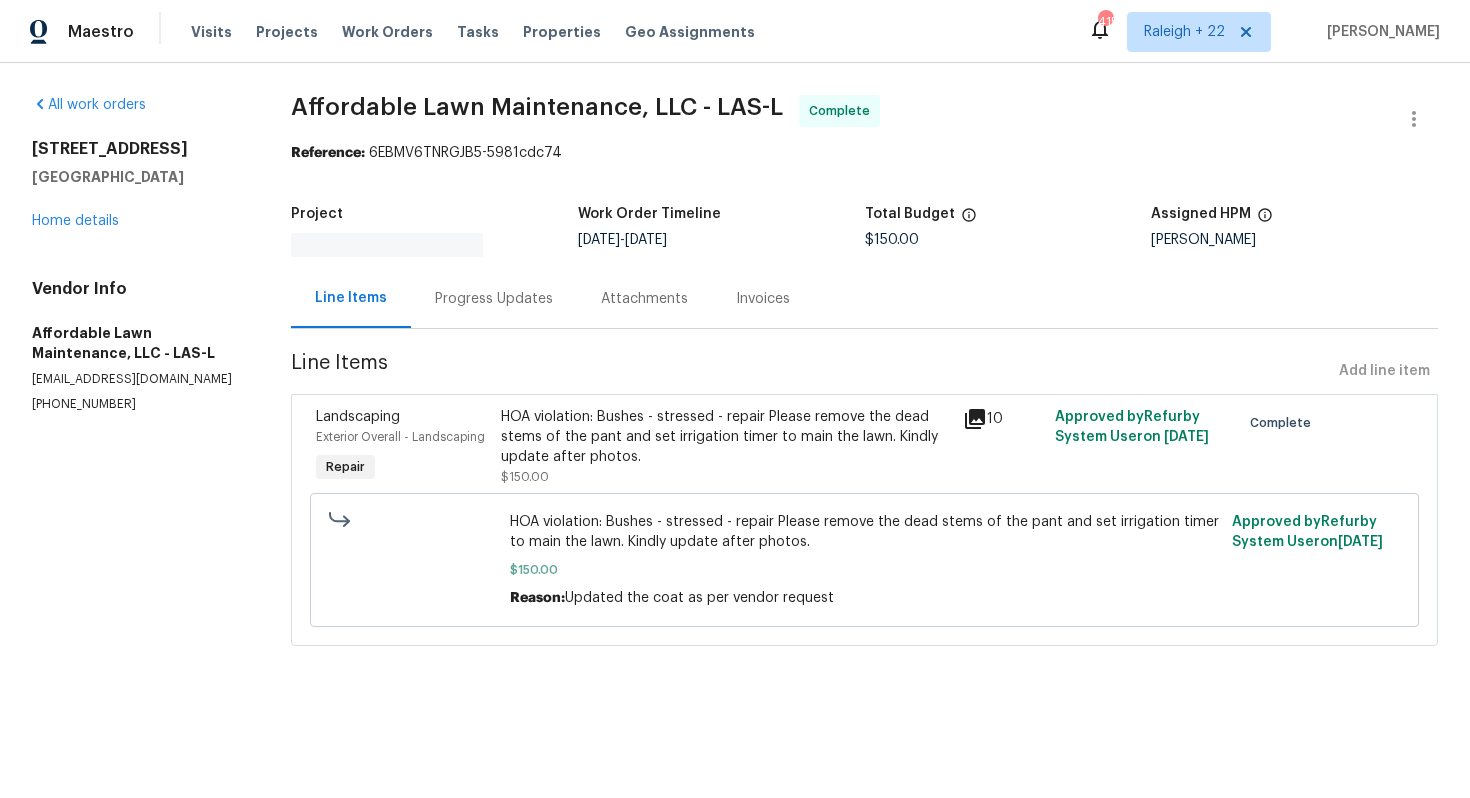 click on "Progress Updates" at bounding box center [494, 299] 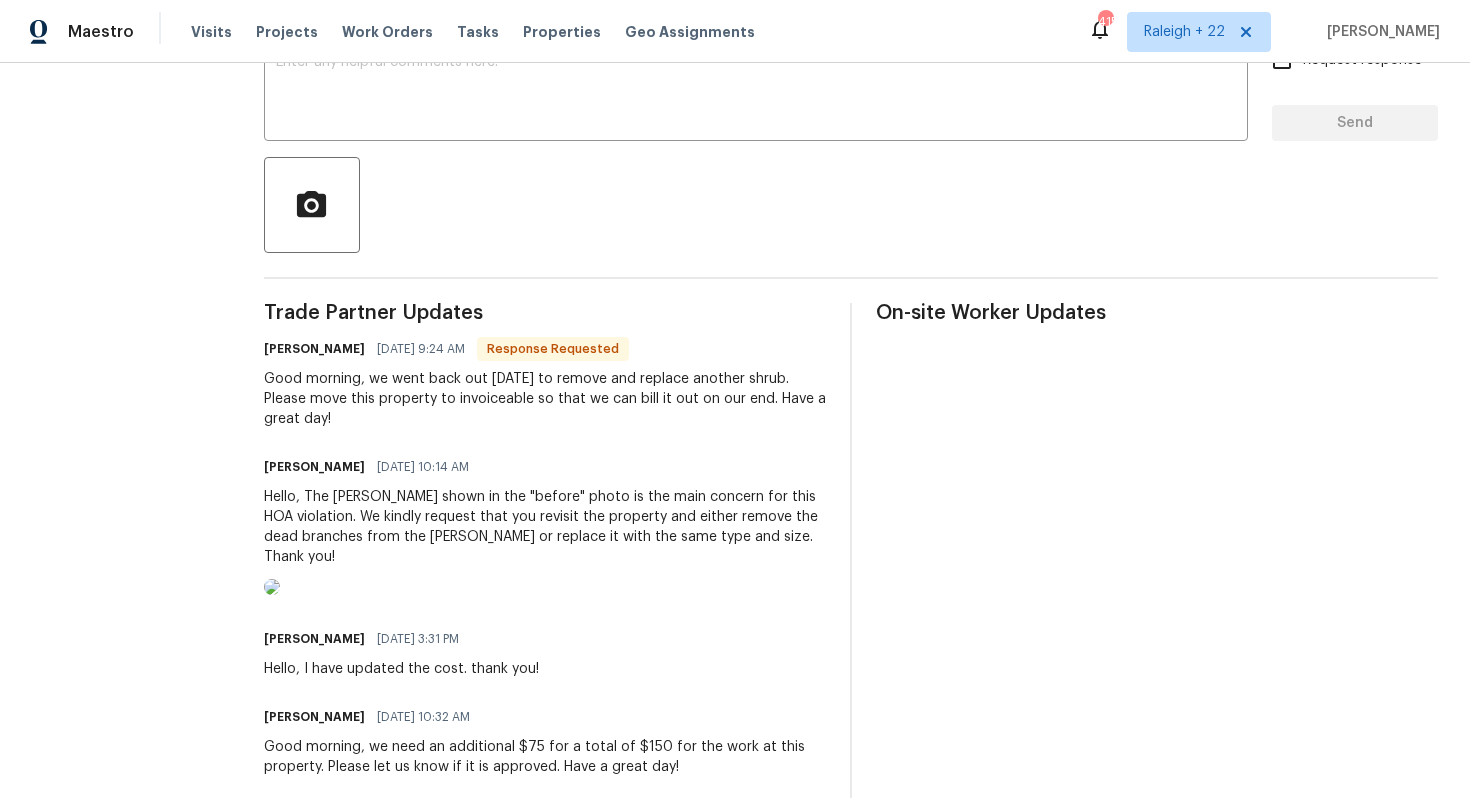 scroll, scrollTop: 249, scrollLeft: 0, axis: vertical 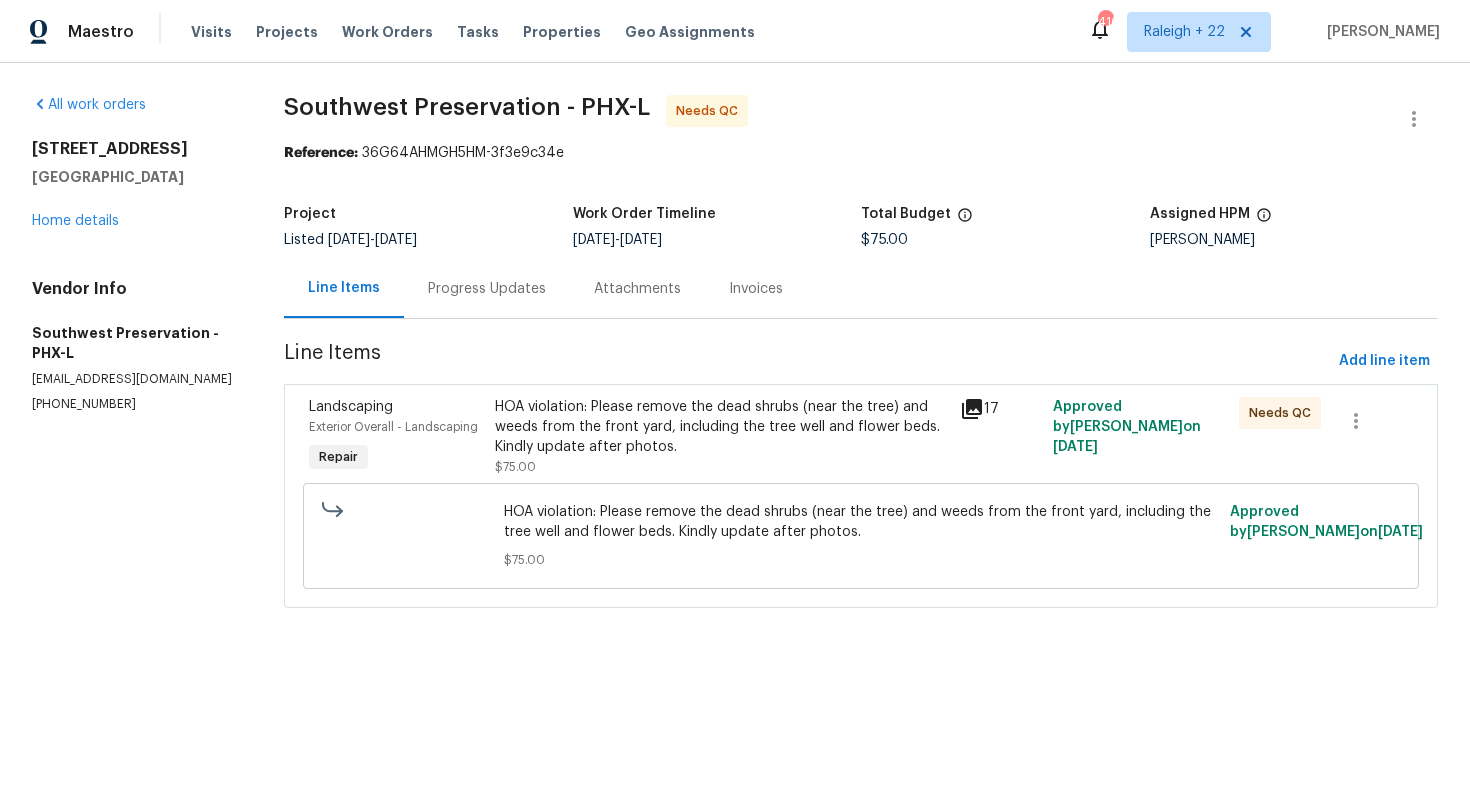click on "HOA violation: Please remove the dead shrubs (near the tree) and weeds from the front yard, including the tree well and flower beds. Kindly update after photos." at bounding box center [721, 427] 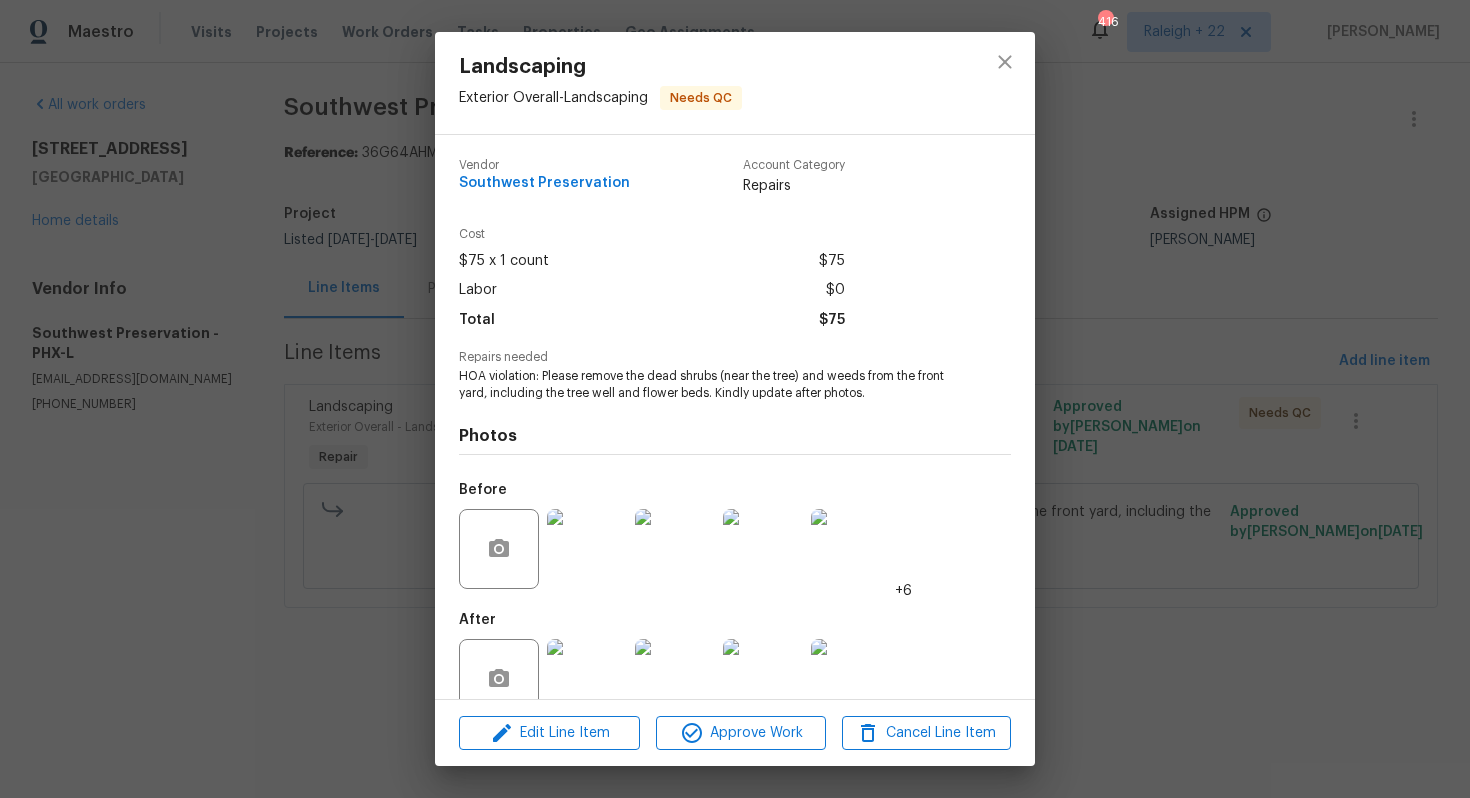 scroll, scrollTop: 40, scrollLeft: 0, axis: vertical 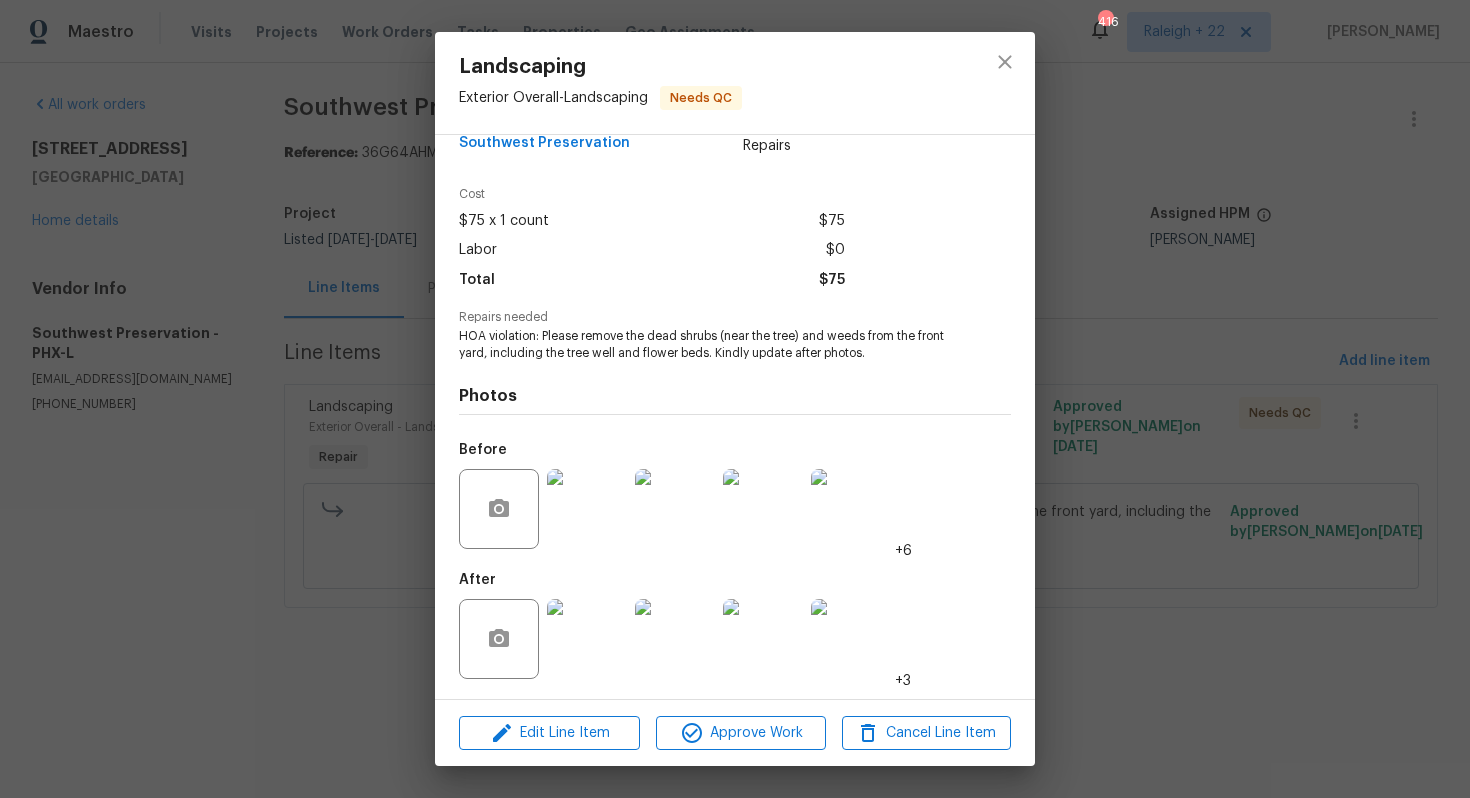 click at bounding box center (587, 639) 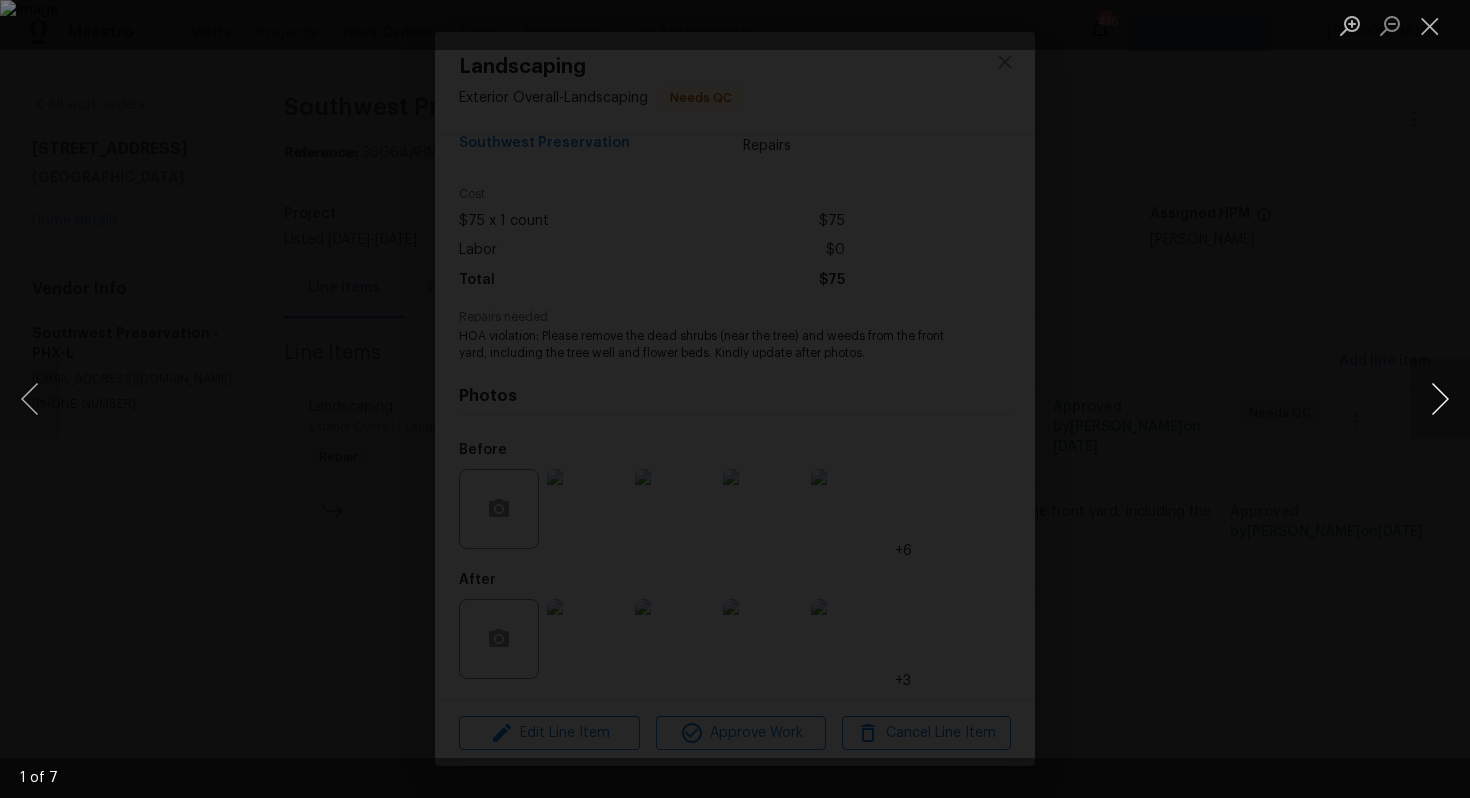 click at bounding box center [1440, 399] 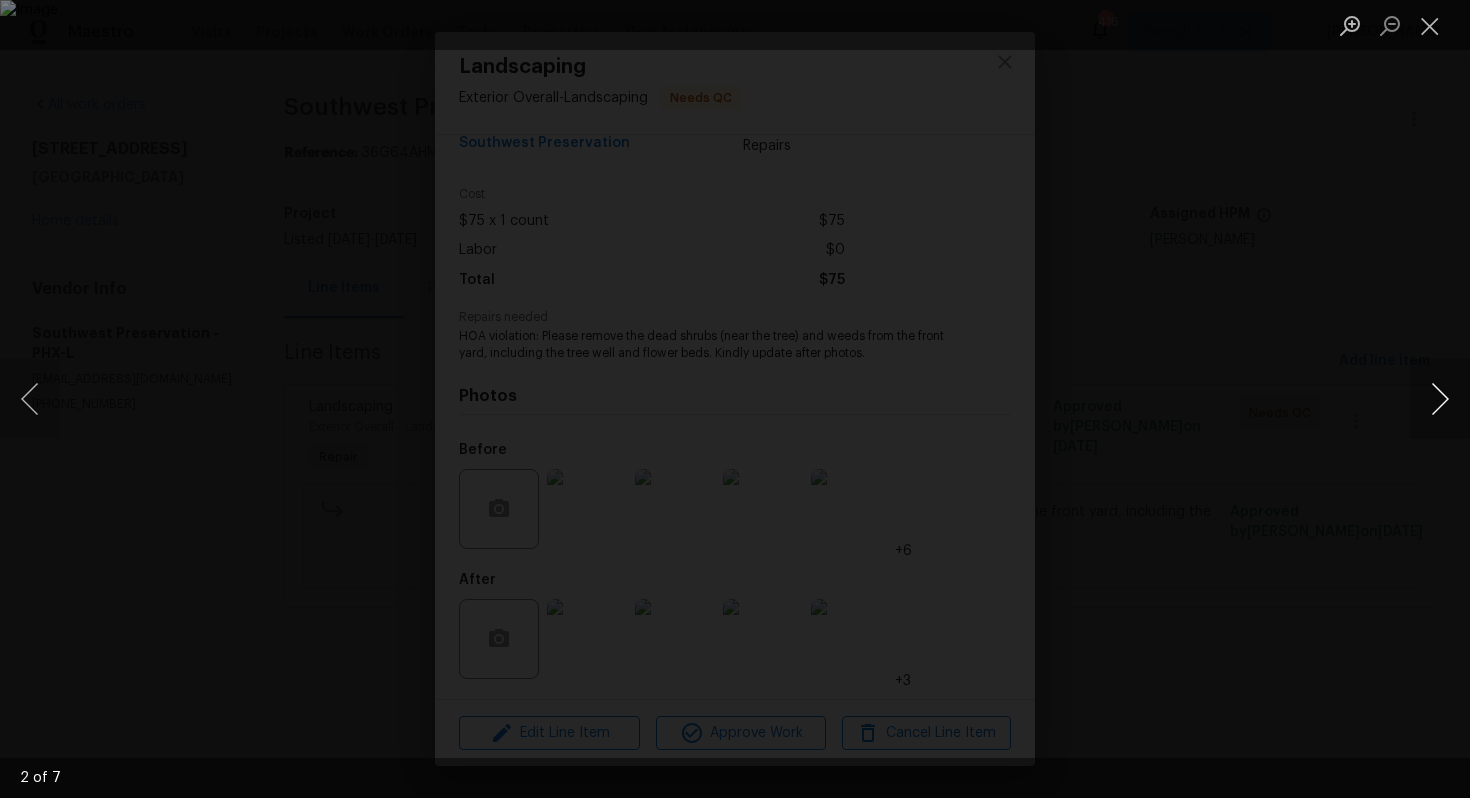 click at bounding box center [1440, 399] 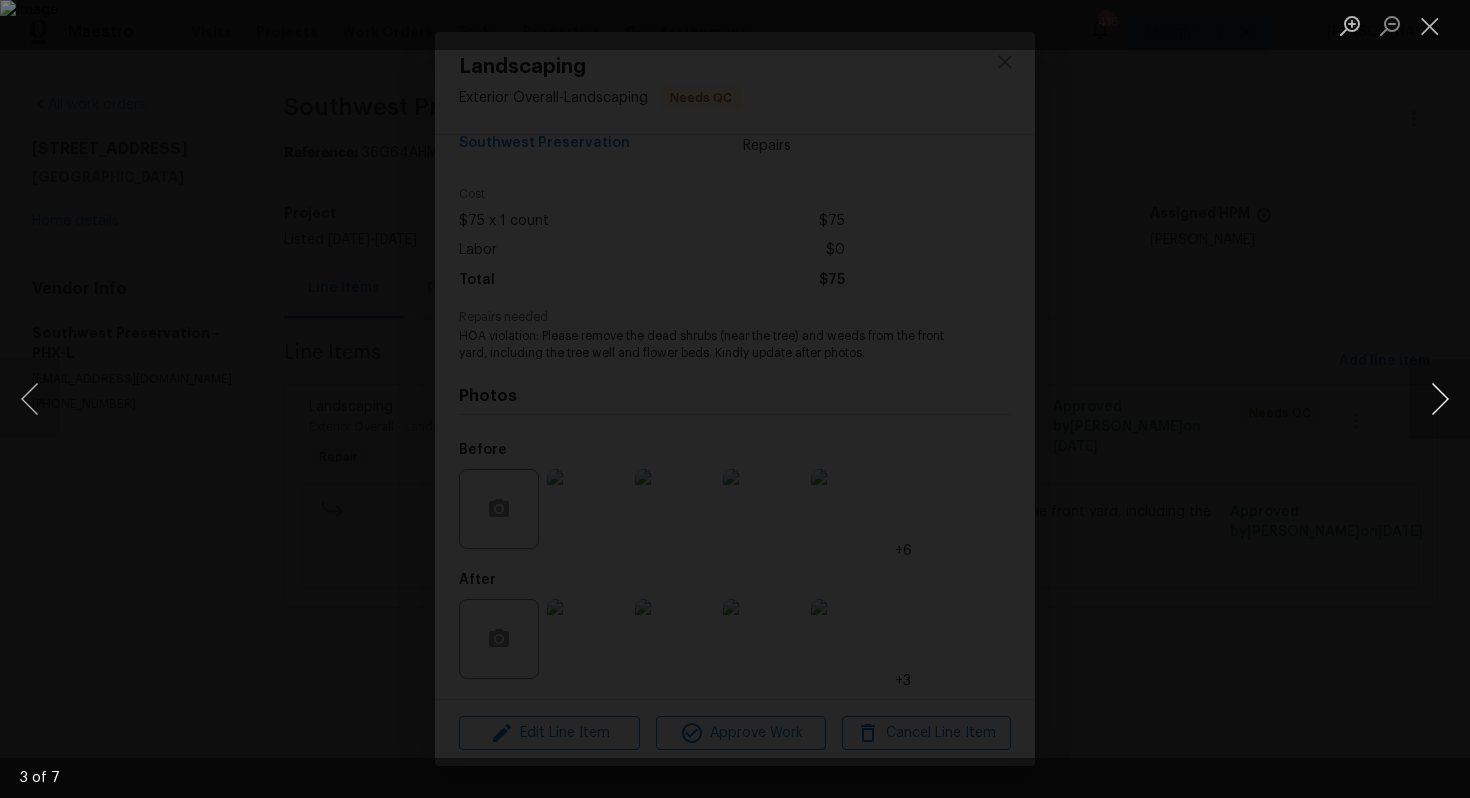 click at bounding box center [1440, 399] 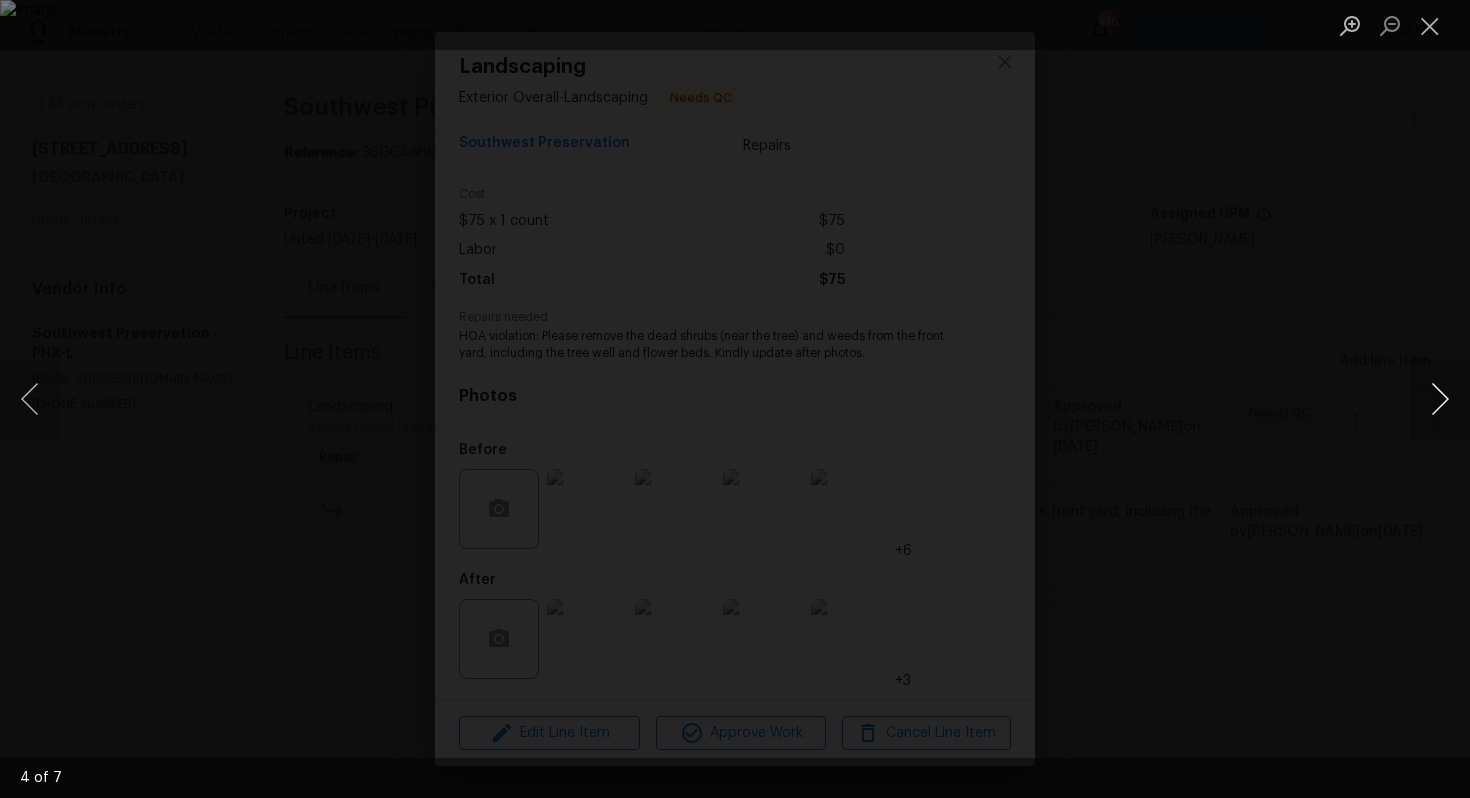 click at bounding box center (1440, 399) 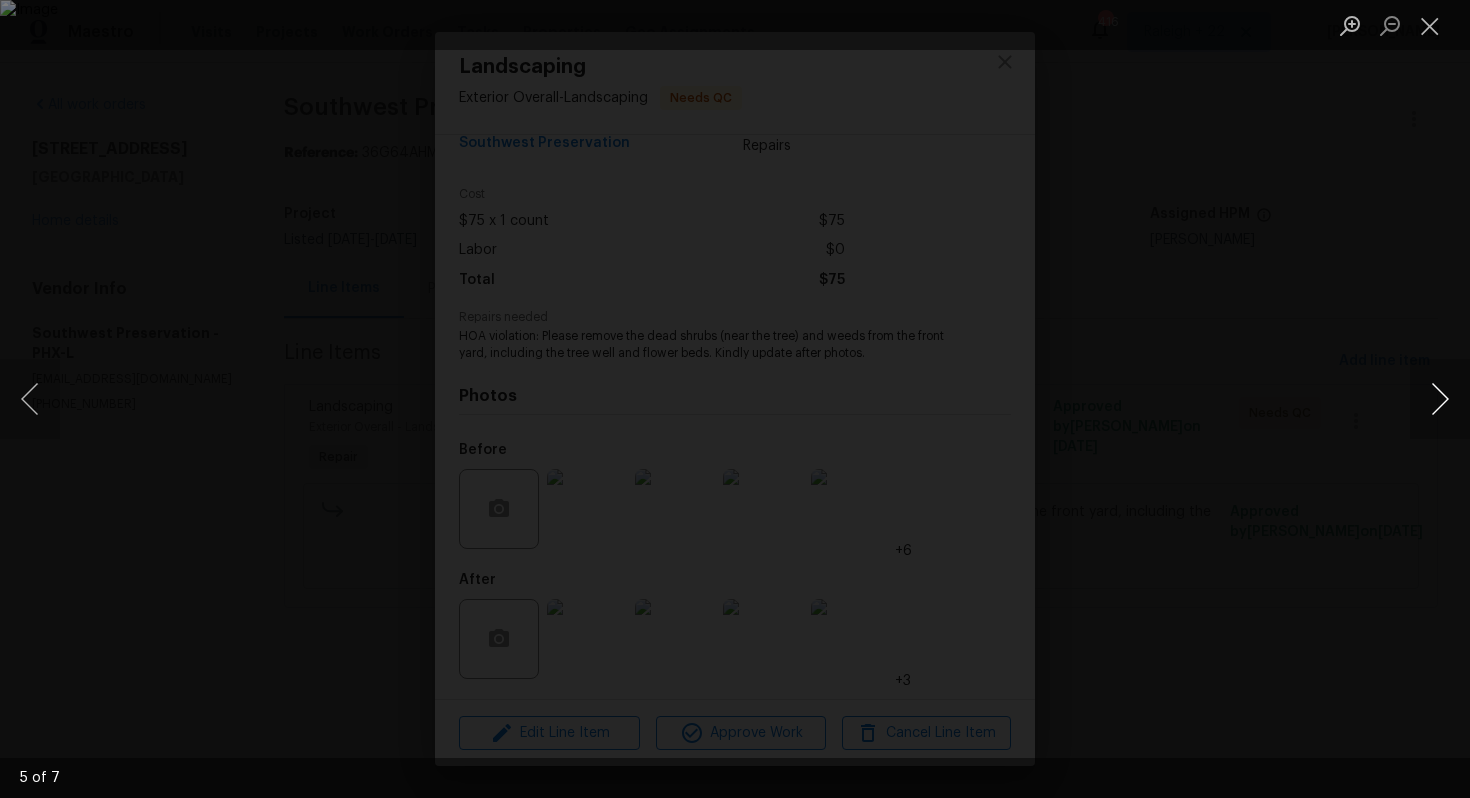 click at bounding box center (1440, 399) 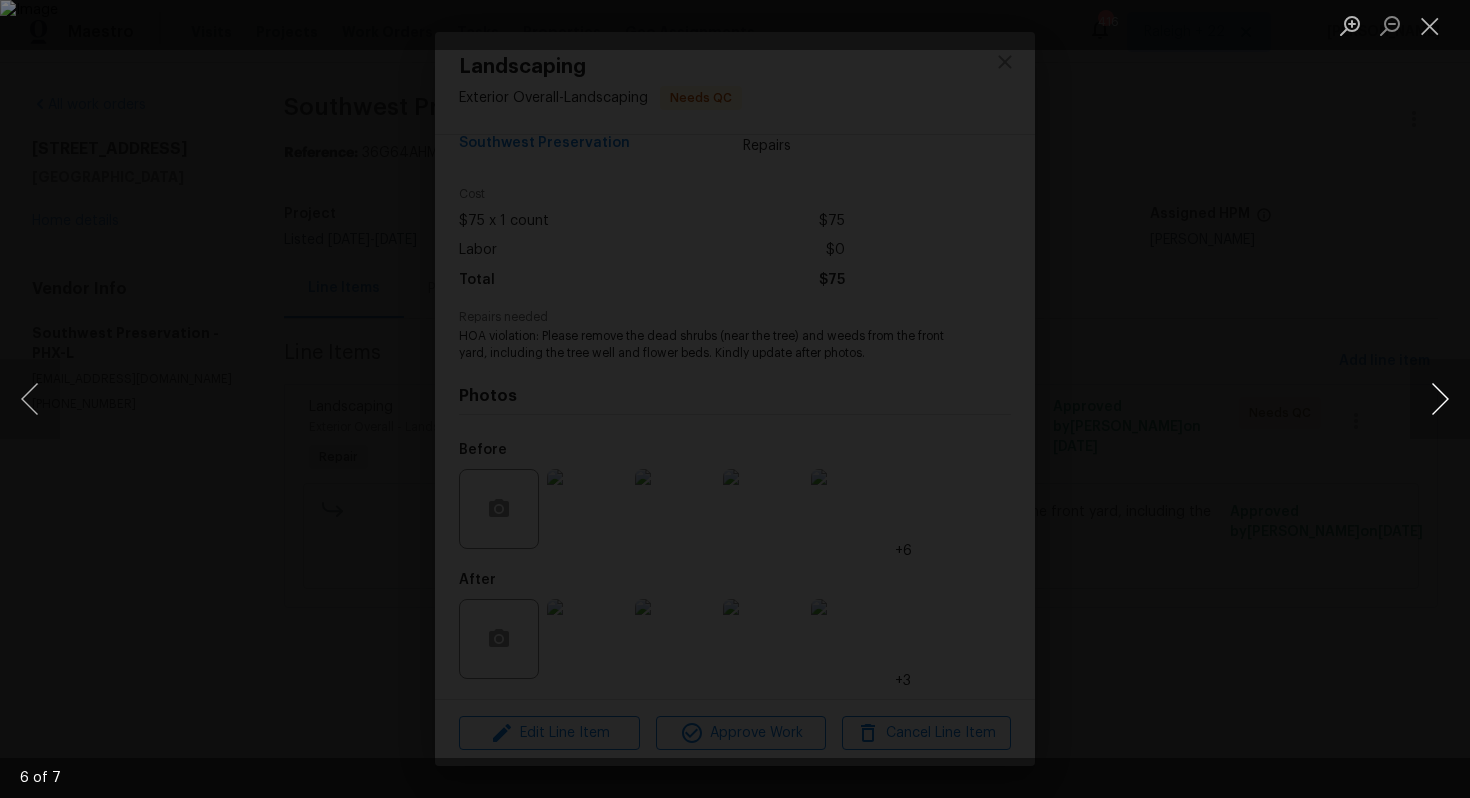 click at bounding box center [1440, 399] 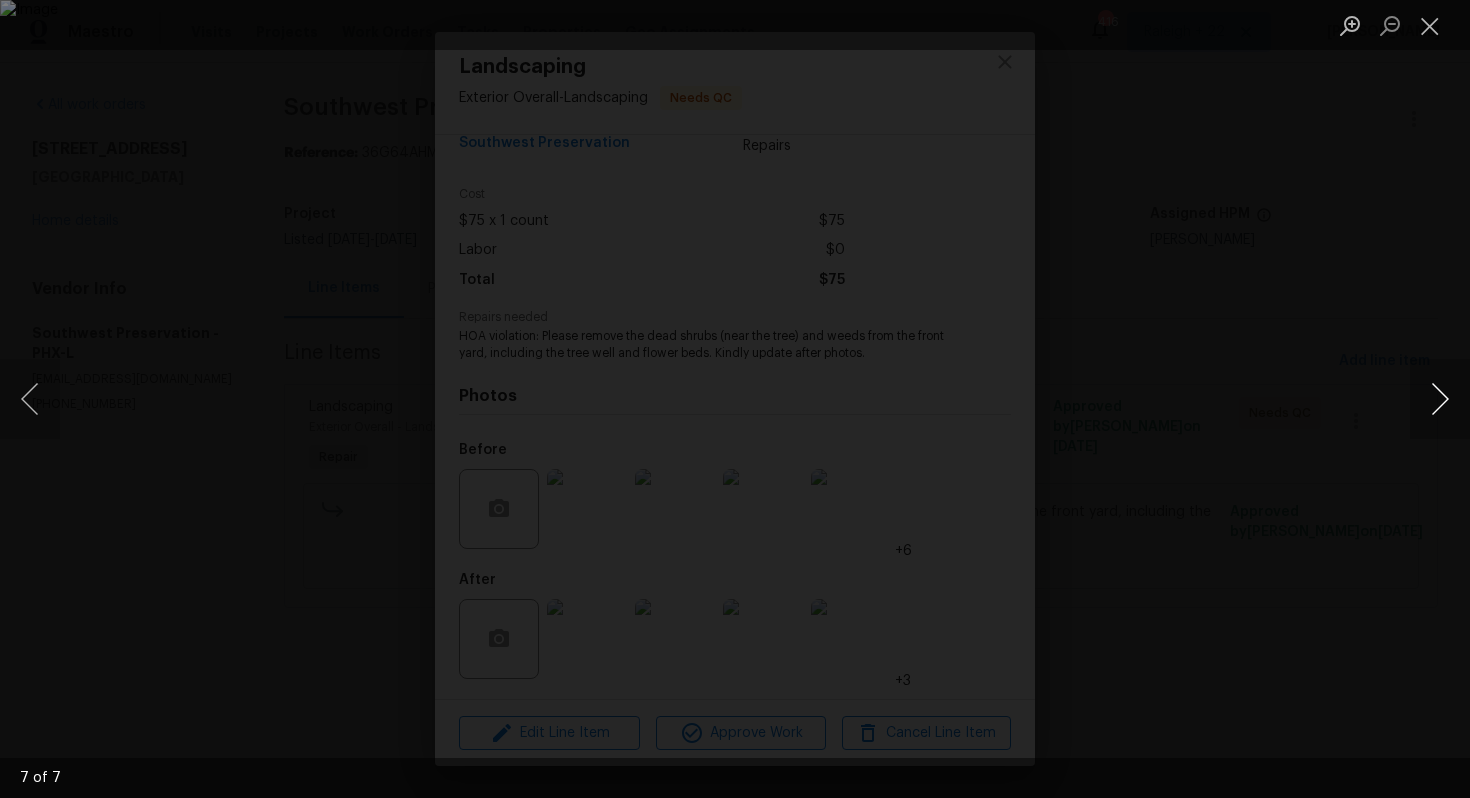 click at bounding box center [1440, 399] 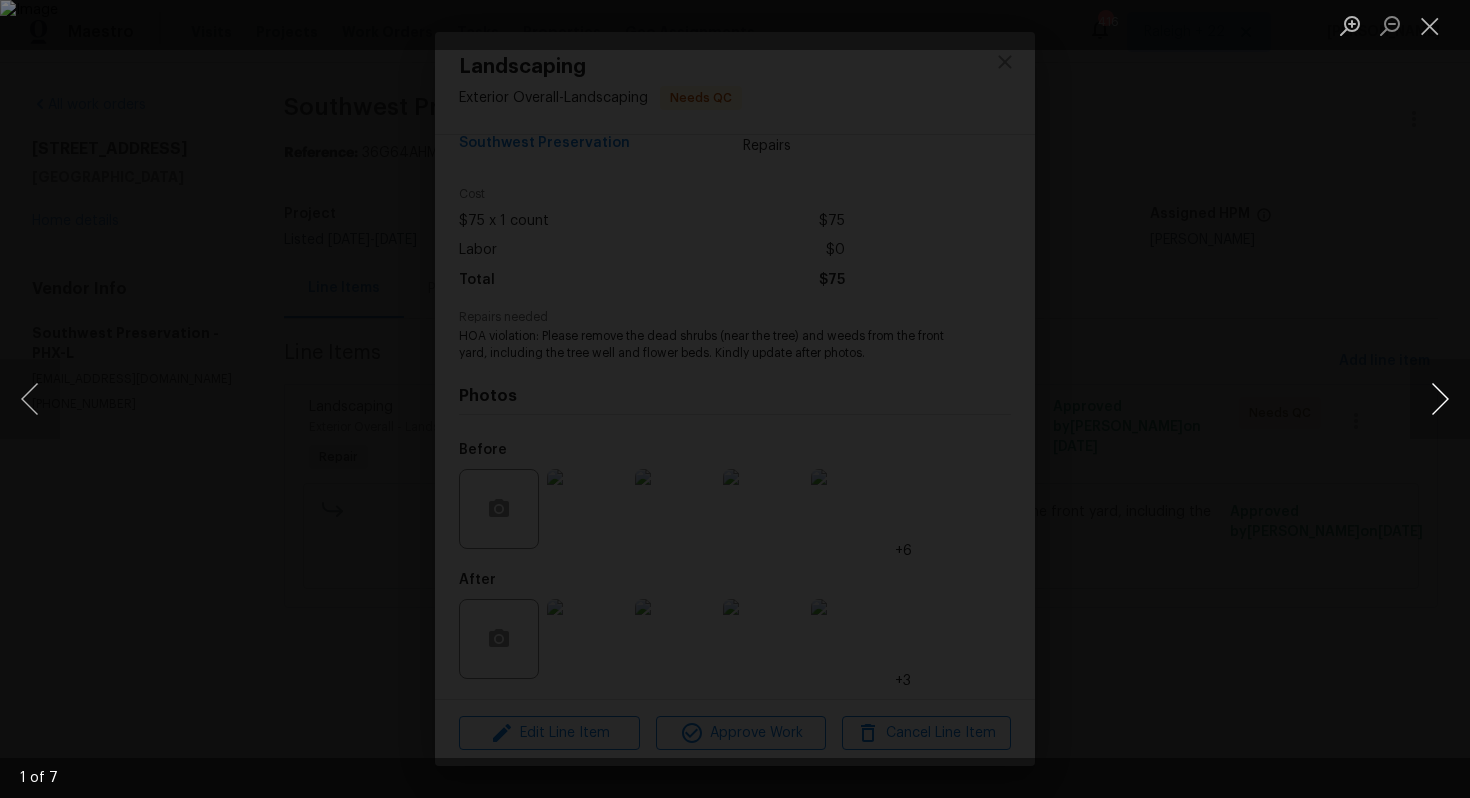 click at bounding box center [1440, 399] 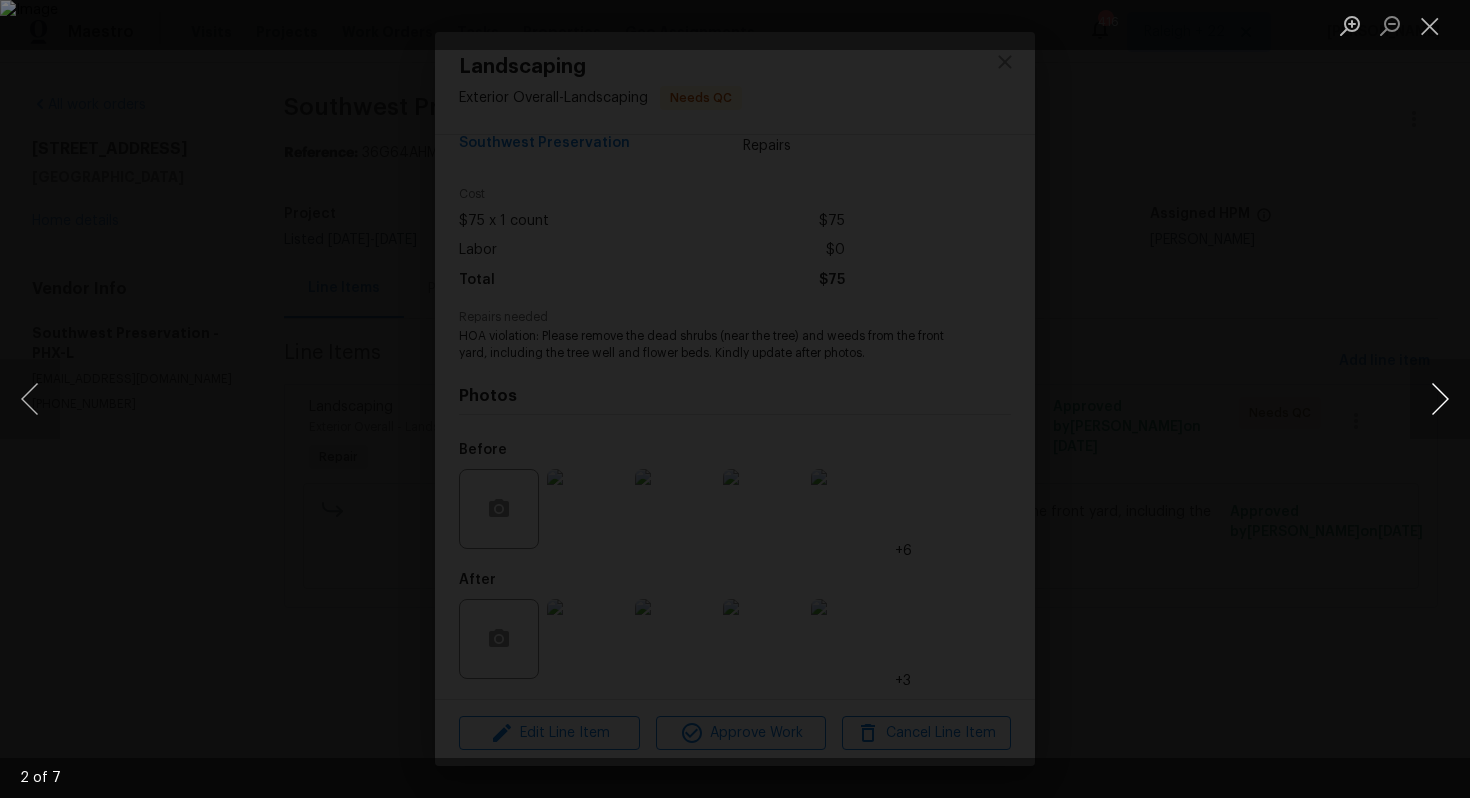 click at bounding box center [1440, 399] 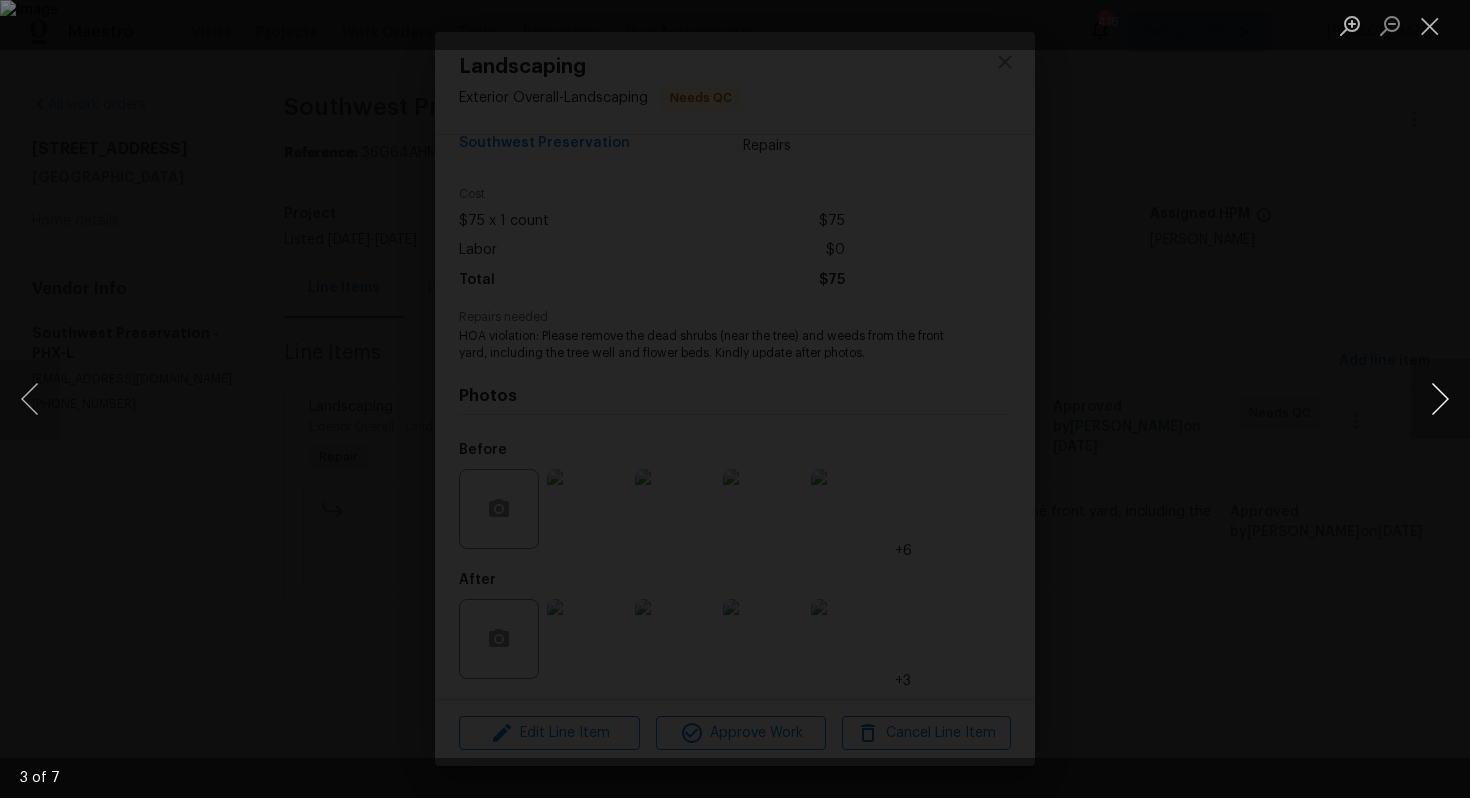 click at bounding box center [1440, 399] 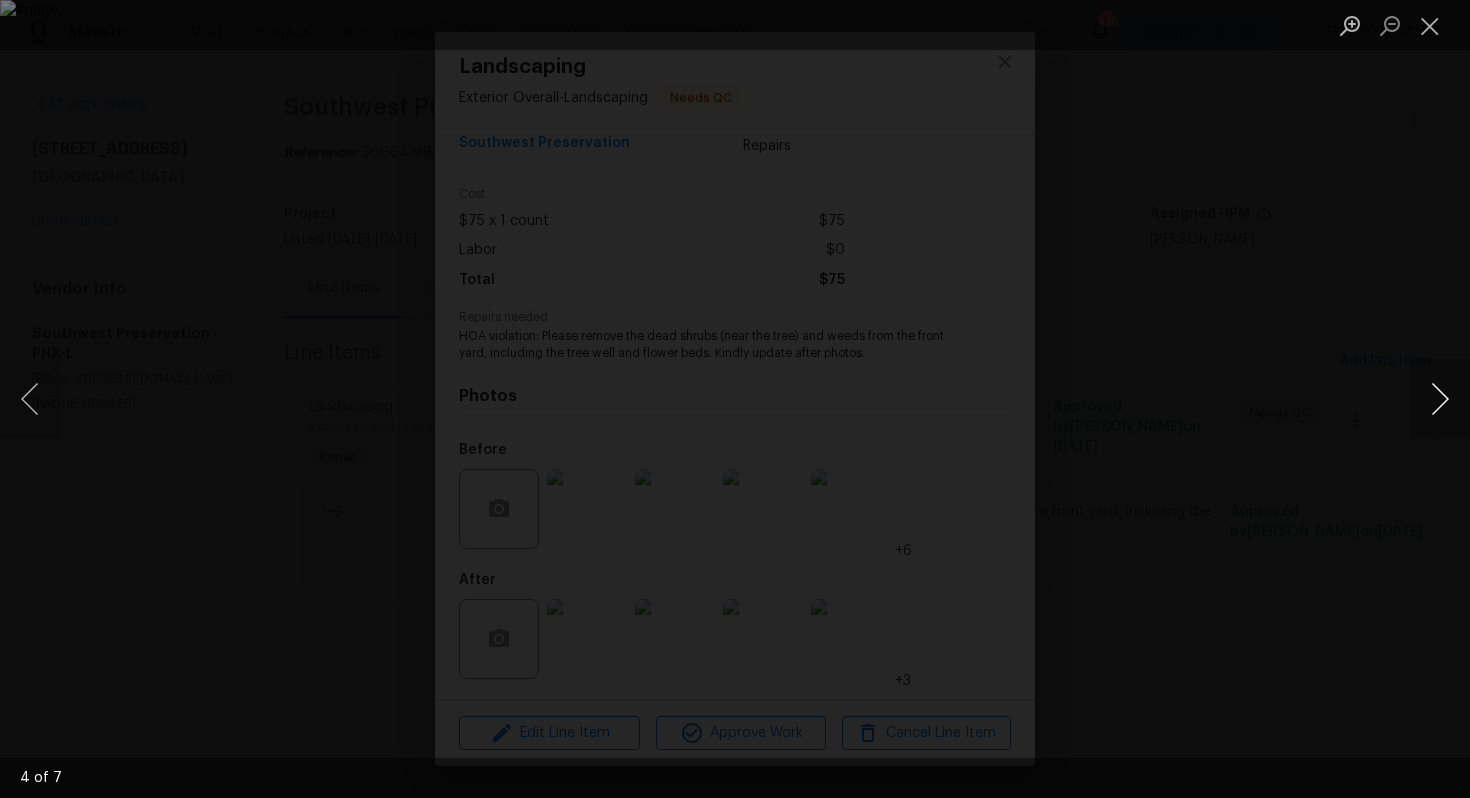 click at bounding box center [1440, 399] 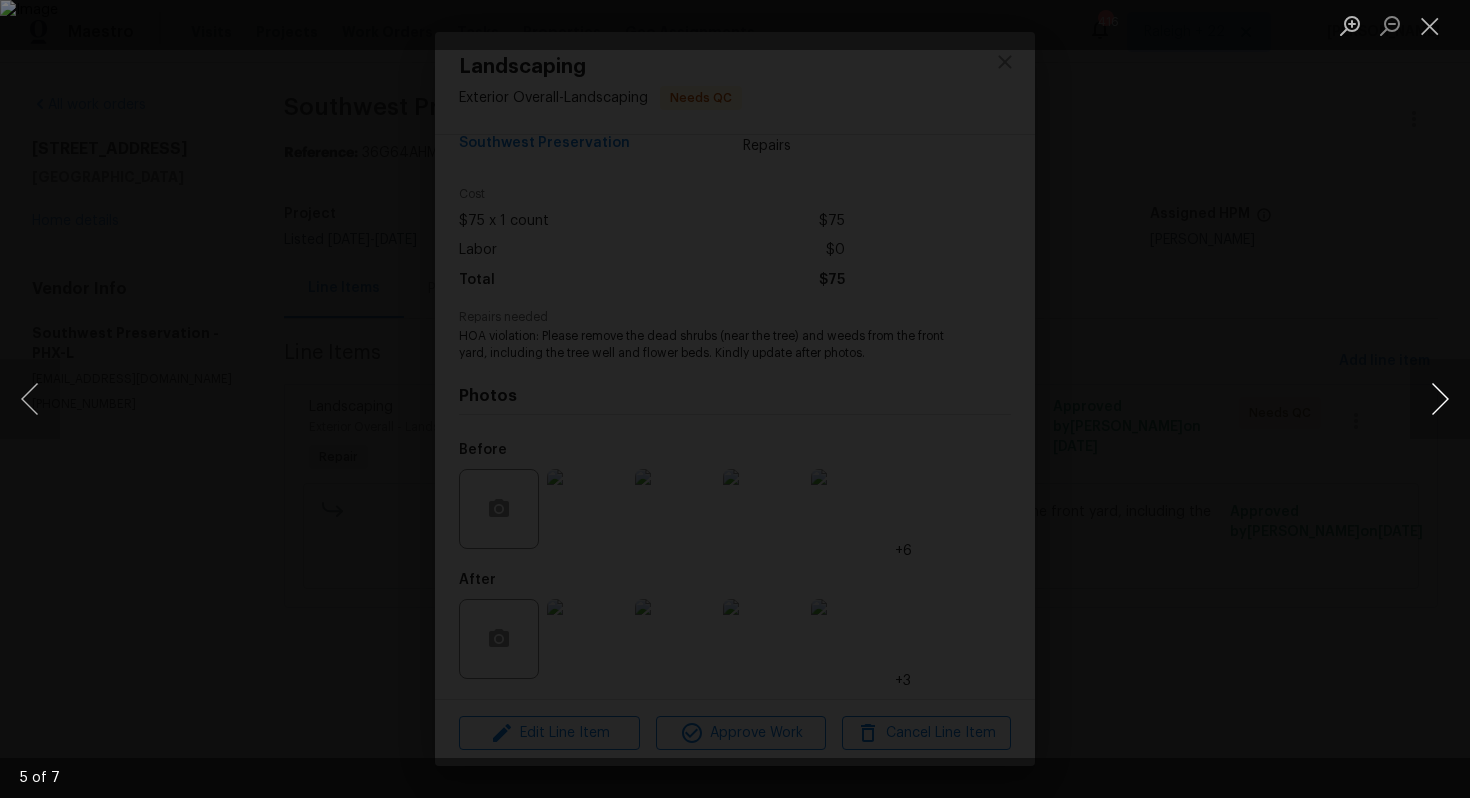 click at bounding box center (1440, 399) 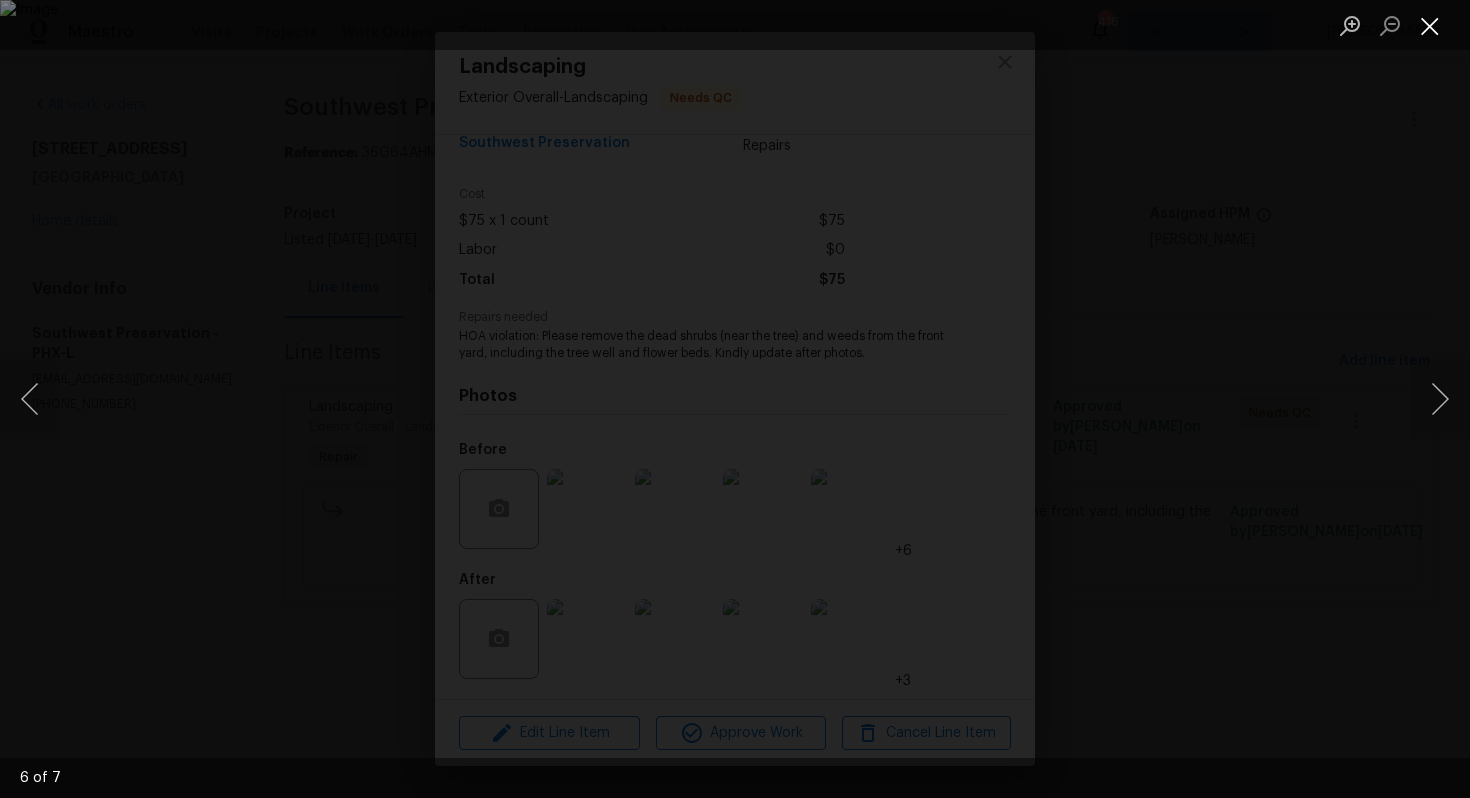 click at bounding box center [1430, 25] 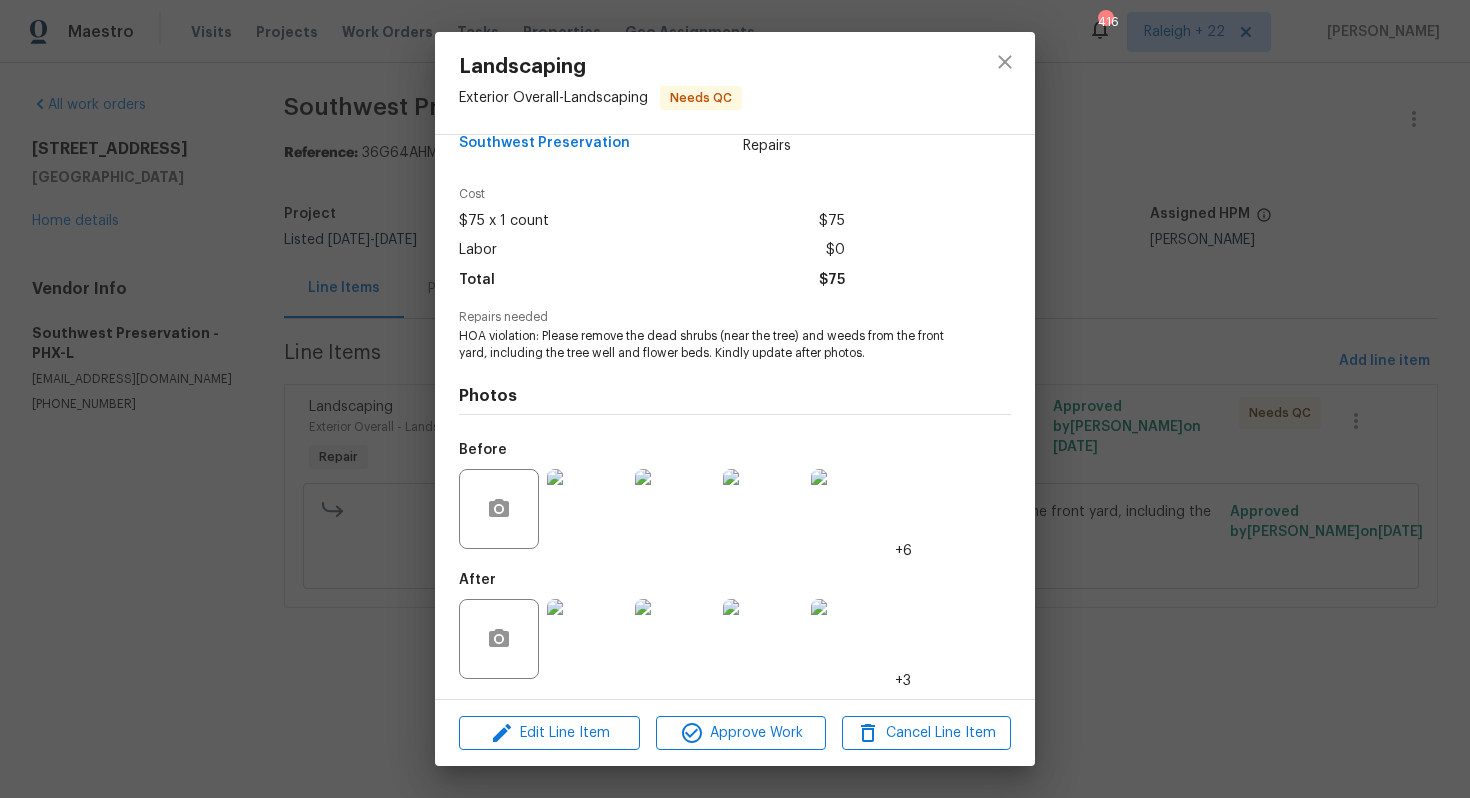 click on "Landscaping Exterior Overall  -  Landscaping Needs QC Vendor Southwest Preservation Account Category Repairs Cost $75 x 1 count $75 Labor $0 Total $75 Repairs needed HOA violation: Please remove the dead shrubs (near the tree) and weeds from the front yard, including the tree well and flower beds. Kindly update after photos. Photos Before  +6 After  +3  Edit Line Item  Approve Work  Cancel Line Item" at bounding box center (735, 399) 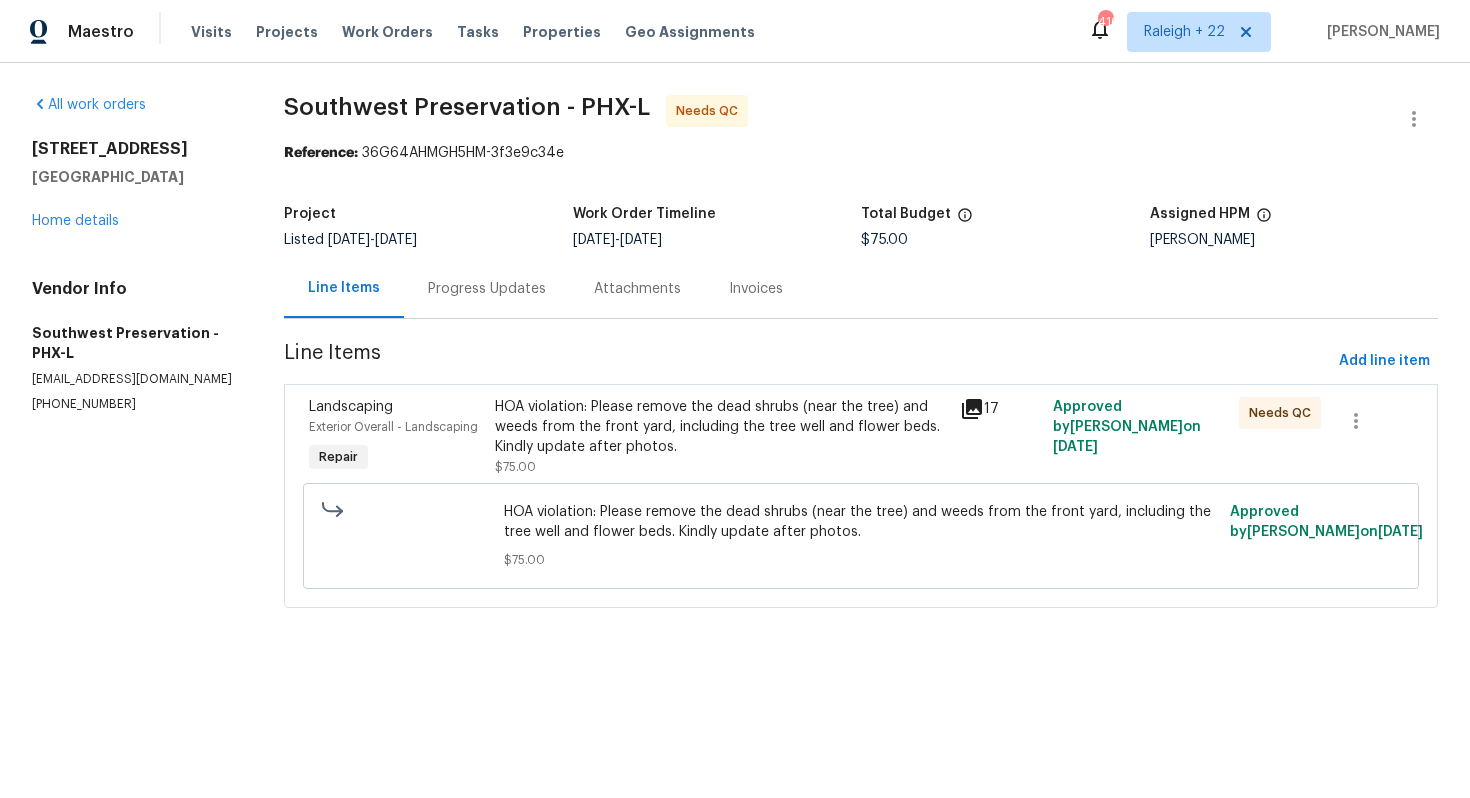click on "Progress Updates" at bounding box center [487, 289] 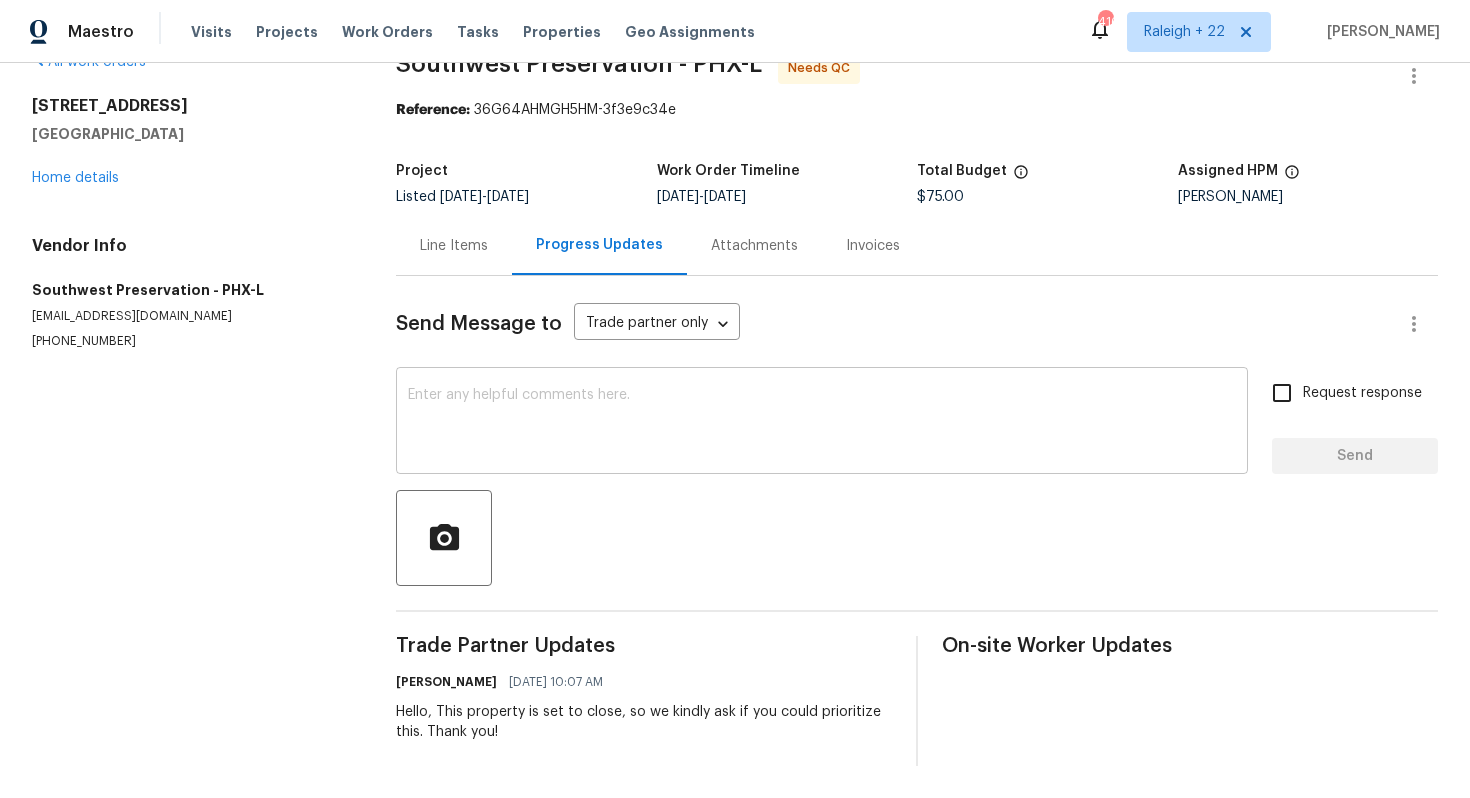 scroll, scrollTop: 0, scrollLeft: 0, axis: both 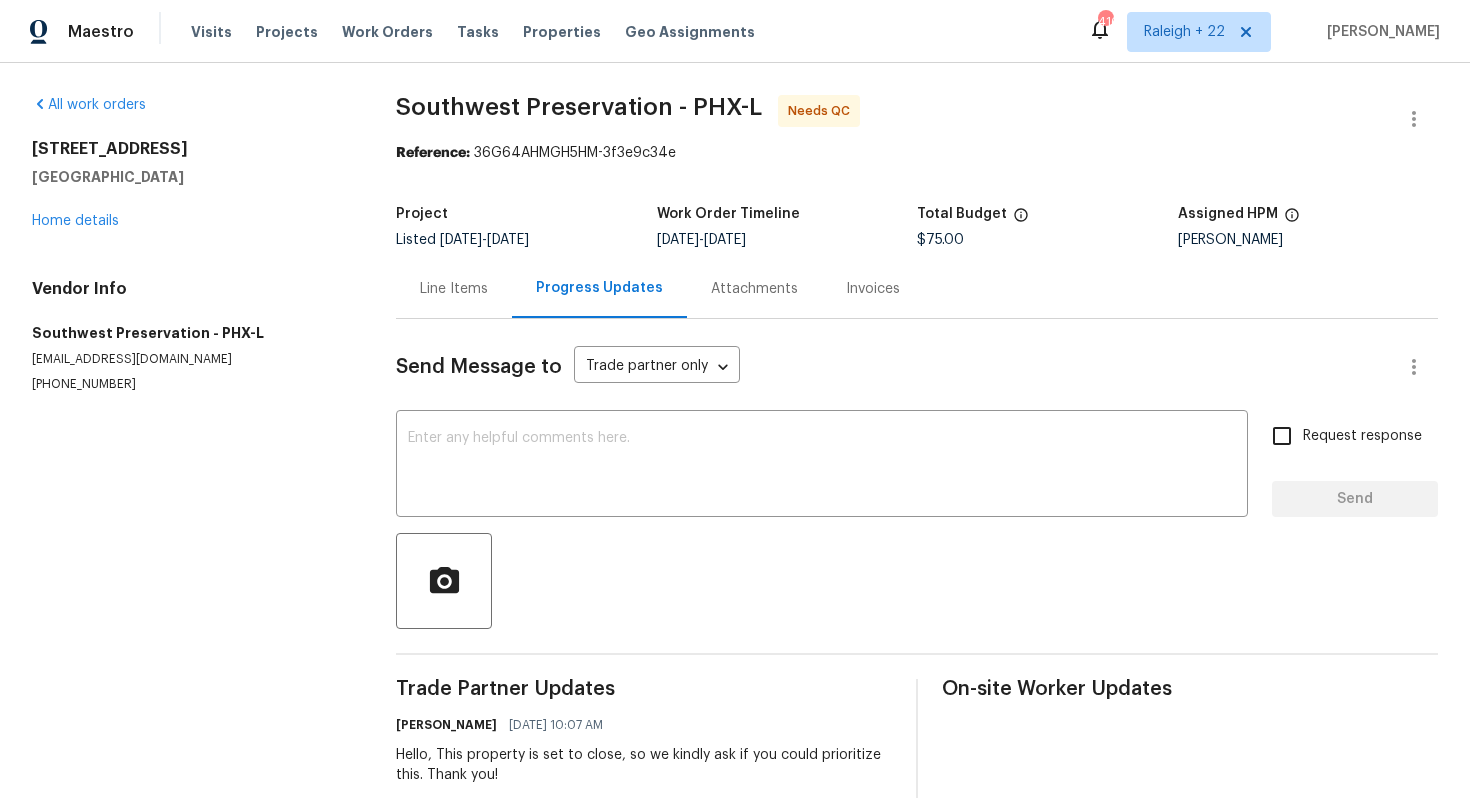 click on "Line Items" at bounding box center (454, 289) 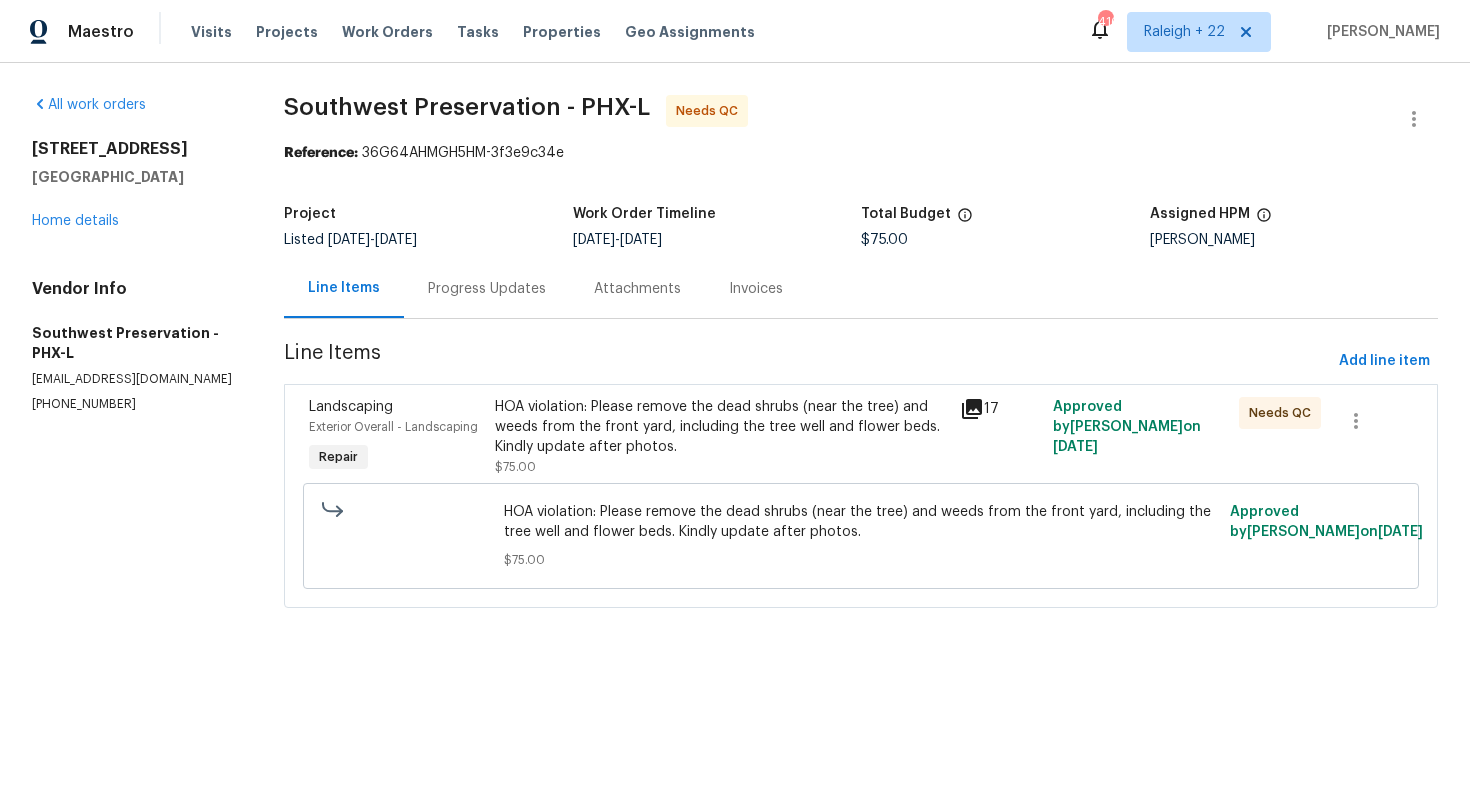 click on "HOA violation: Please remove the dead shrubs (near the tree) and weeds from the front yard, including the tree well and flower beds. Kindly update after photos." at bounding box center [721, 427] 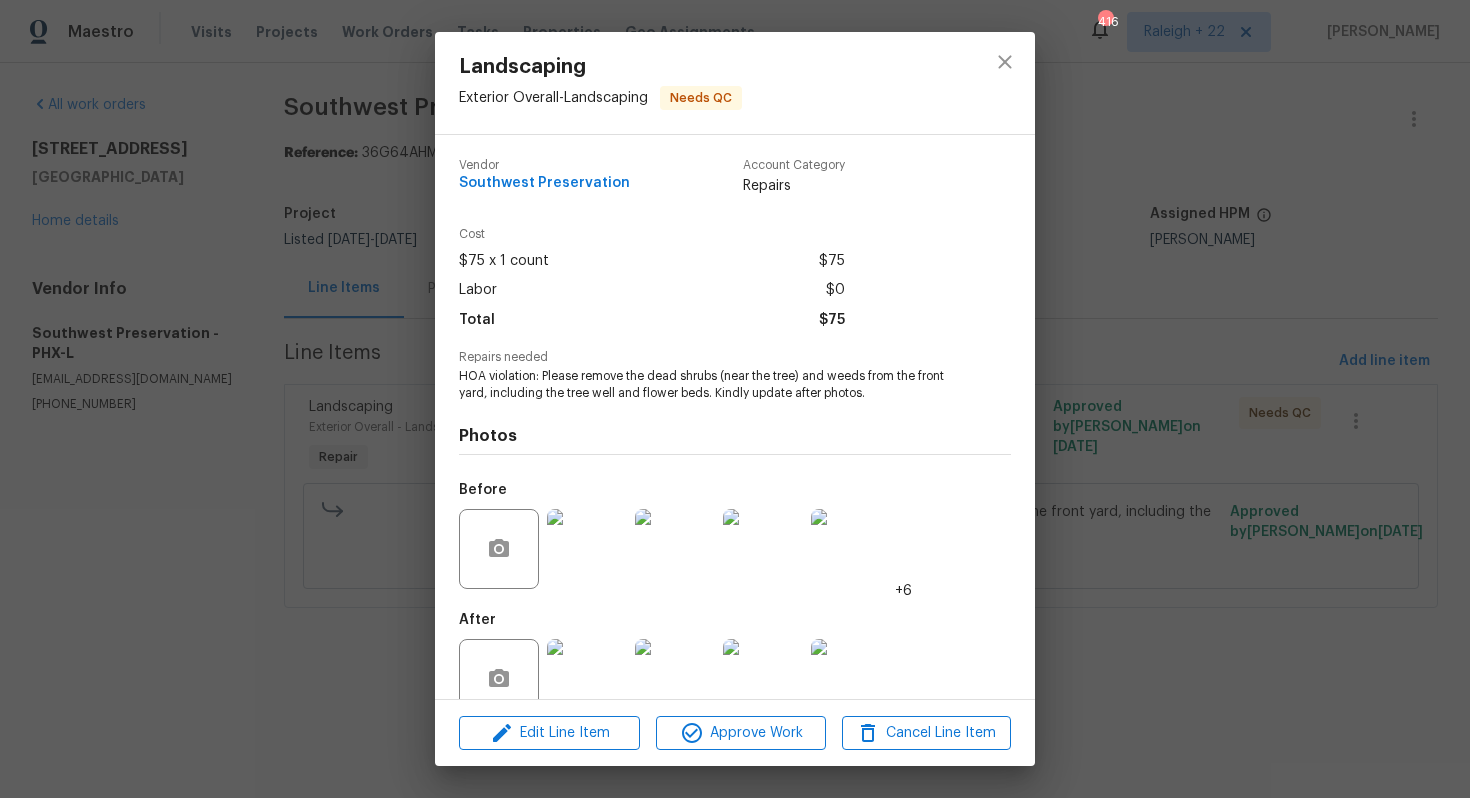scroll, scrollTop: 40, scrollLeft: 0, axis: vertical 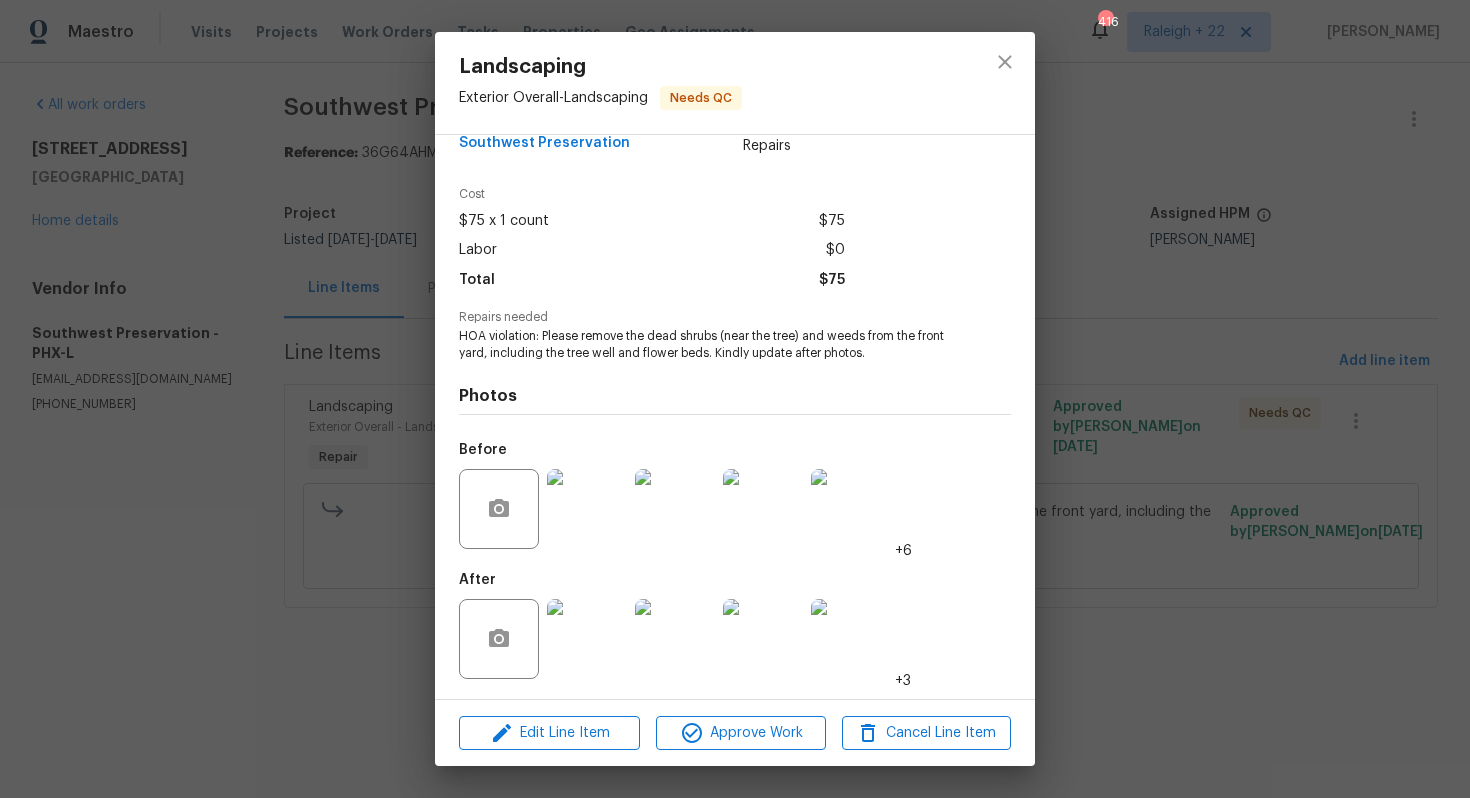 click at bounding box center [587, 639] 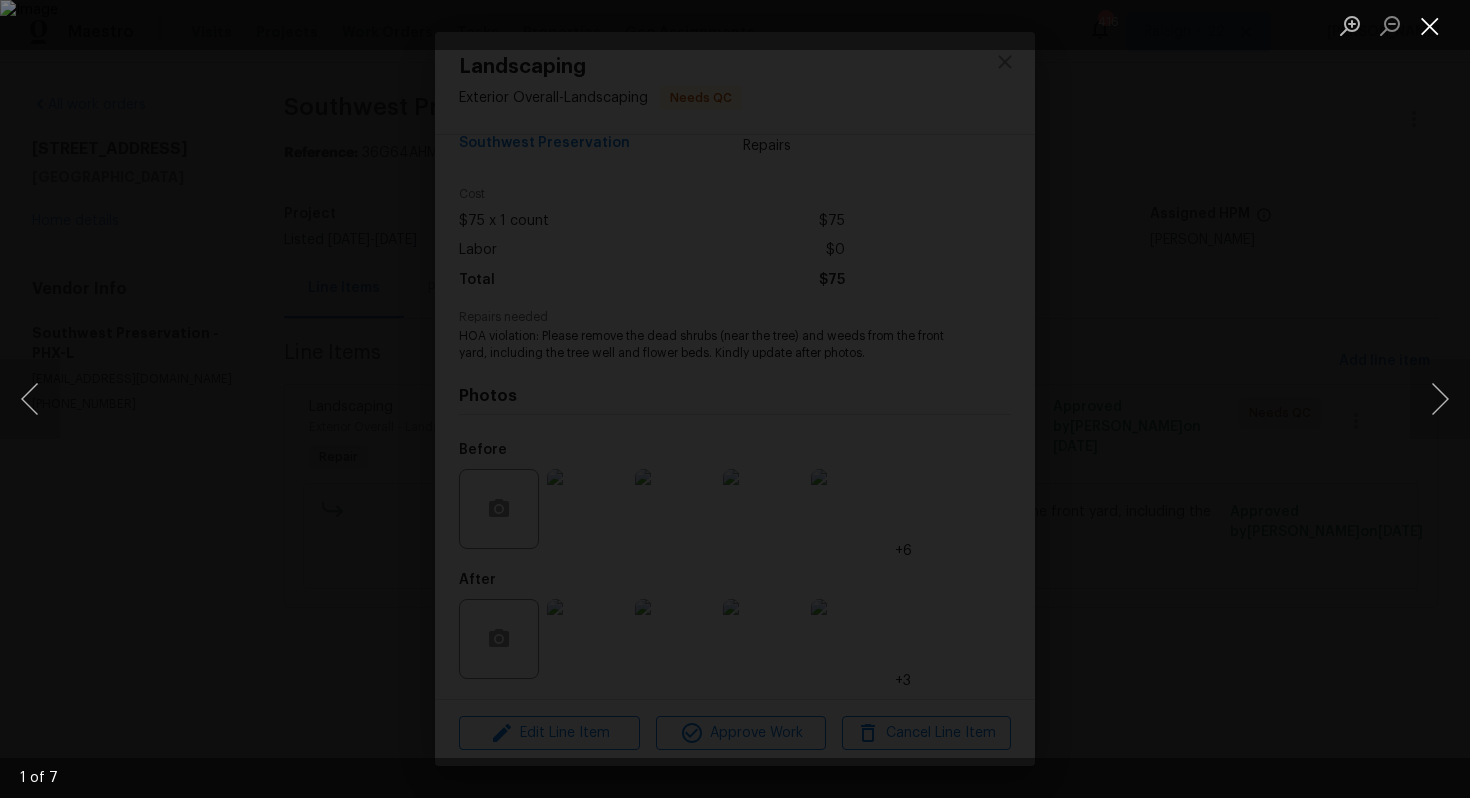 click at bounding box center (1430, 25) 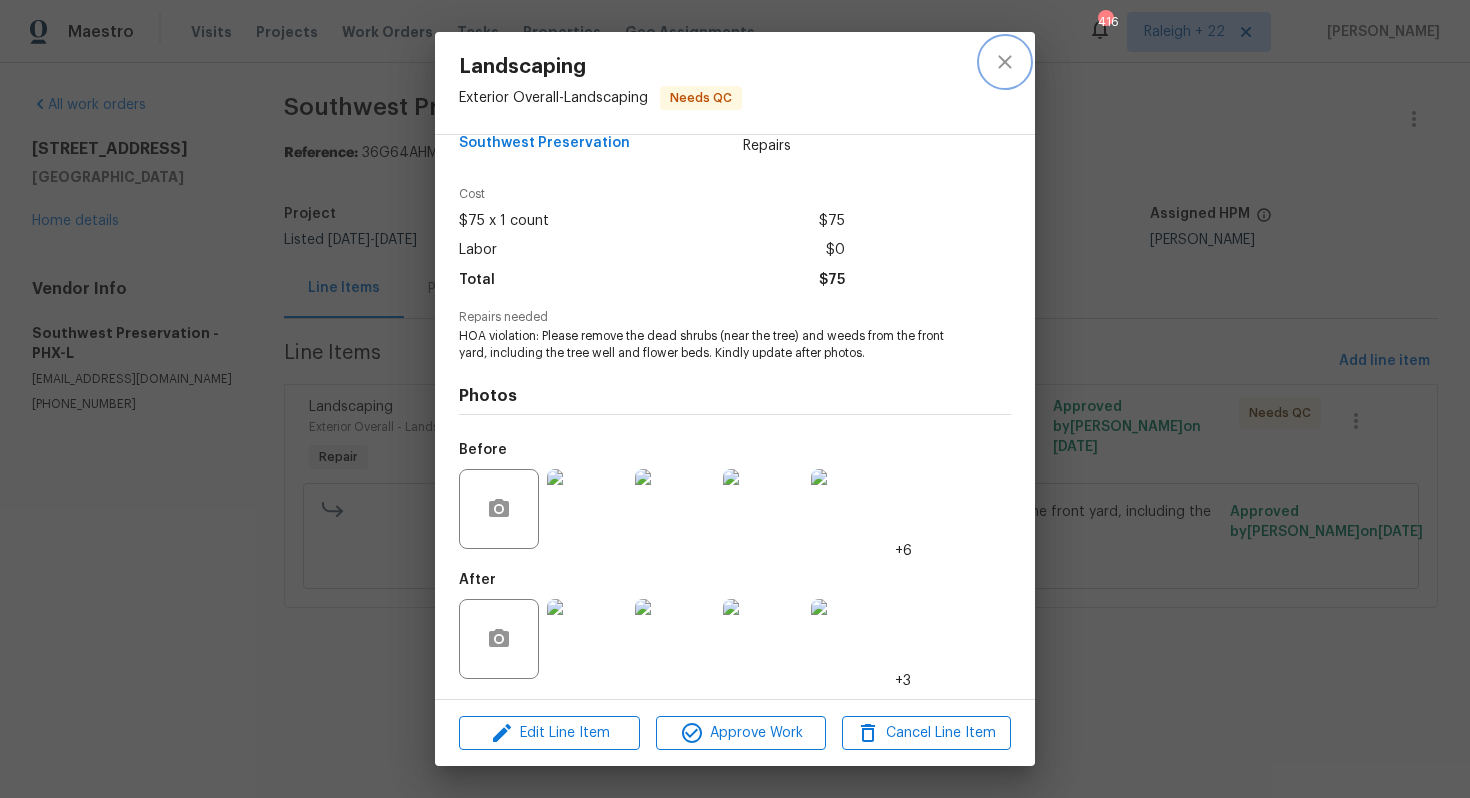 click at bounding box center [1005, 62] 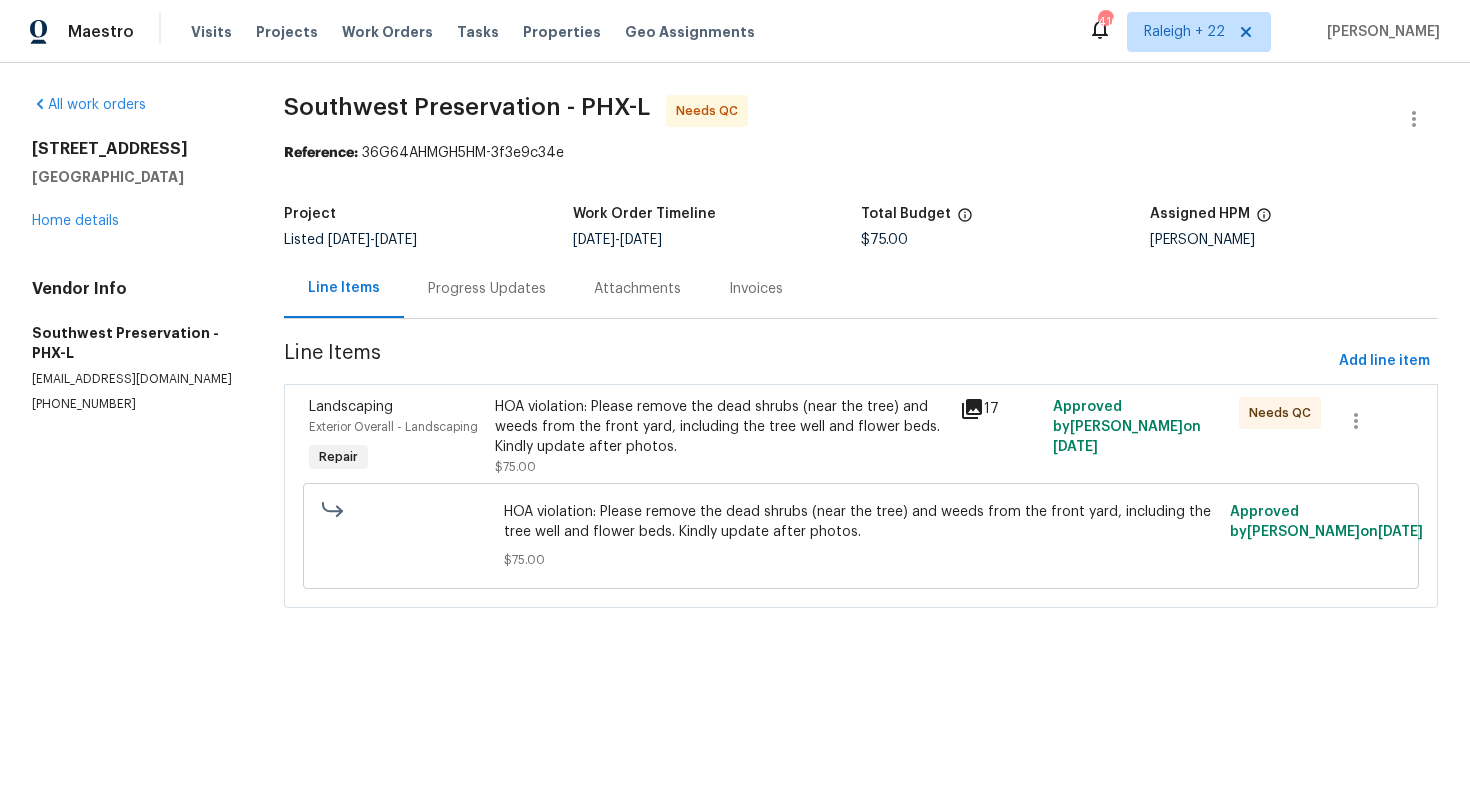 click on "HOA violation: Please remove the dead shrubs (near the tree) and weeds from the front yard, including the tree well and flower beds. Kindly update after photos." at bounding box center [721, 427] 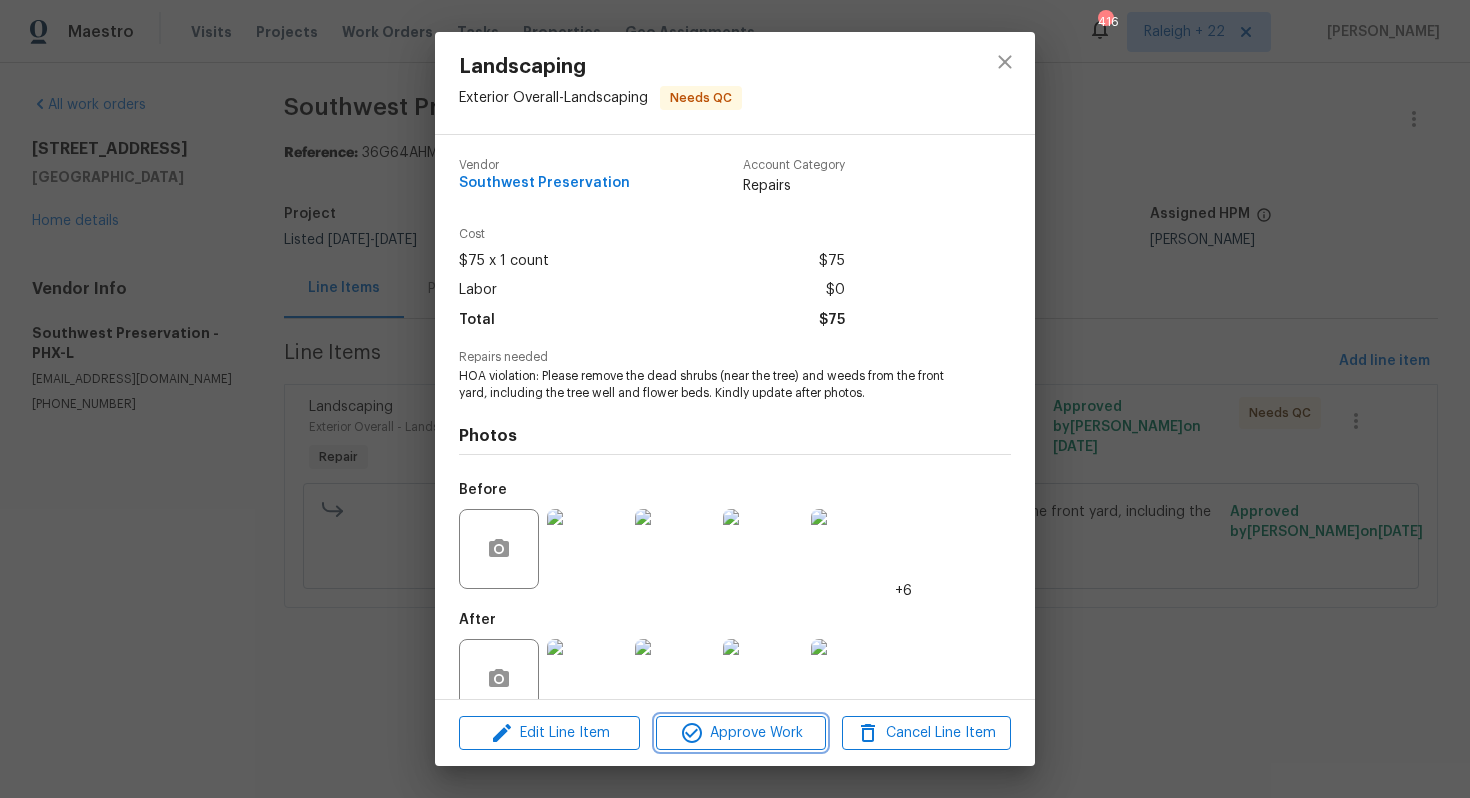 click on "Approve Work" at bounding box center (740, 733) 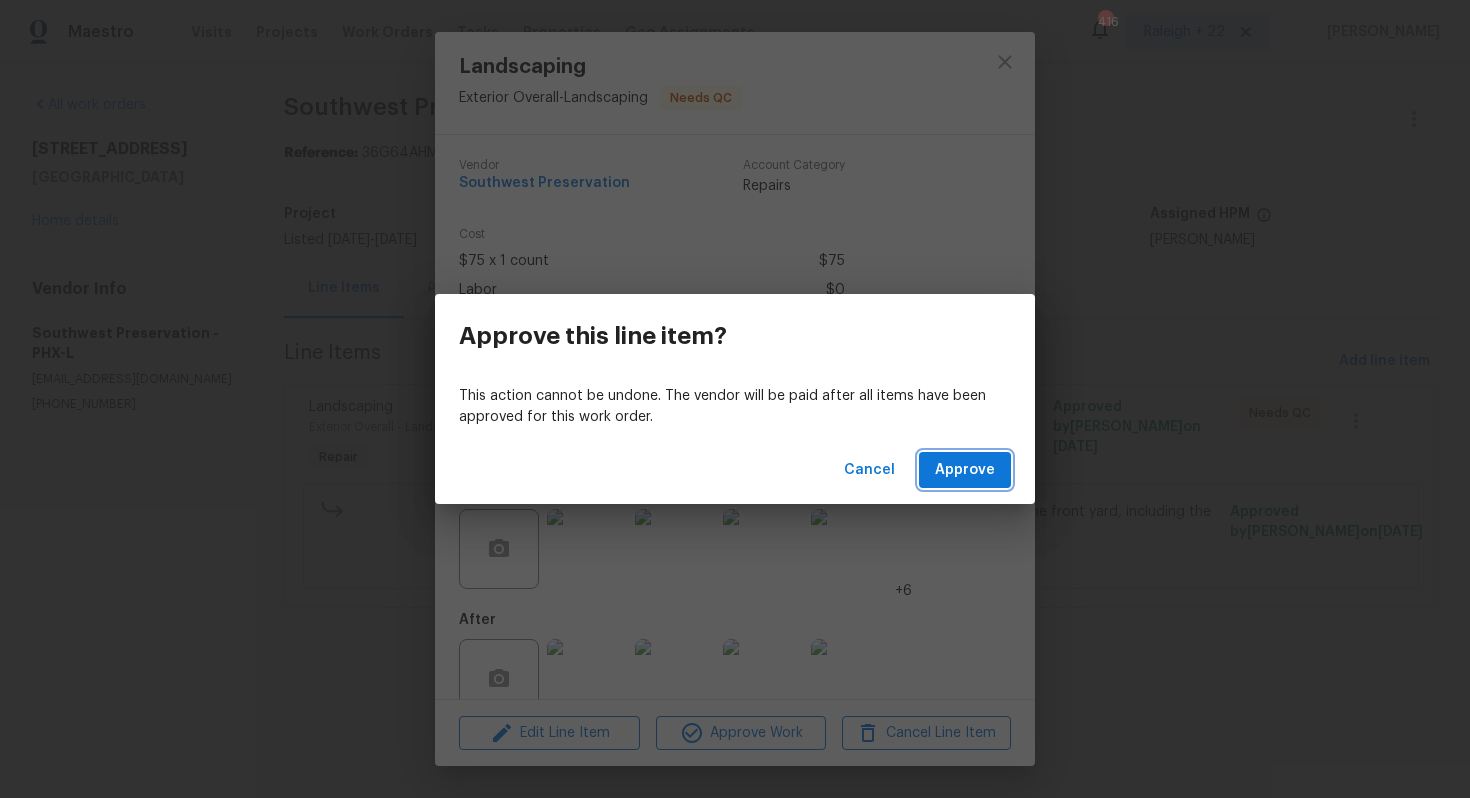 click on "Approve" at bounding box center (965, 470) 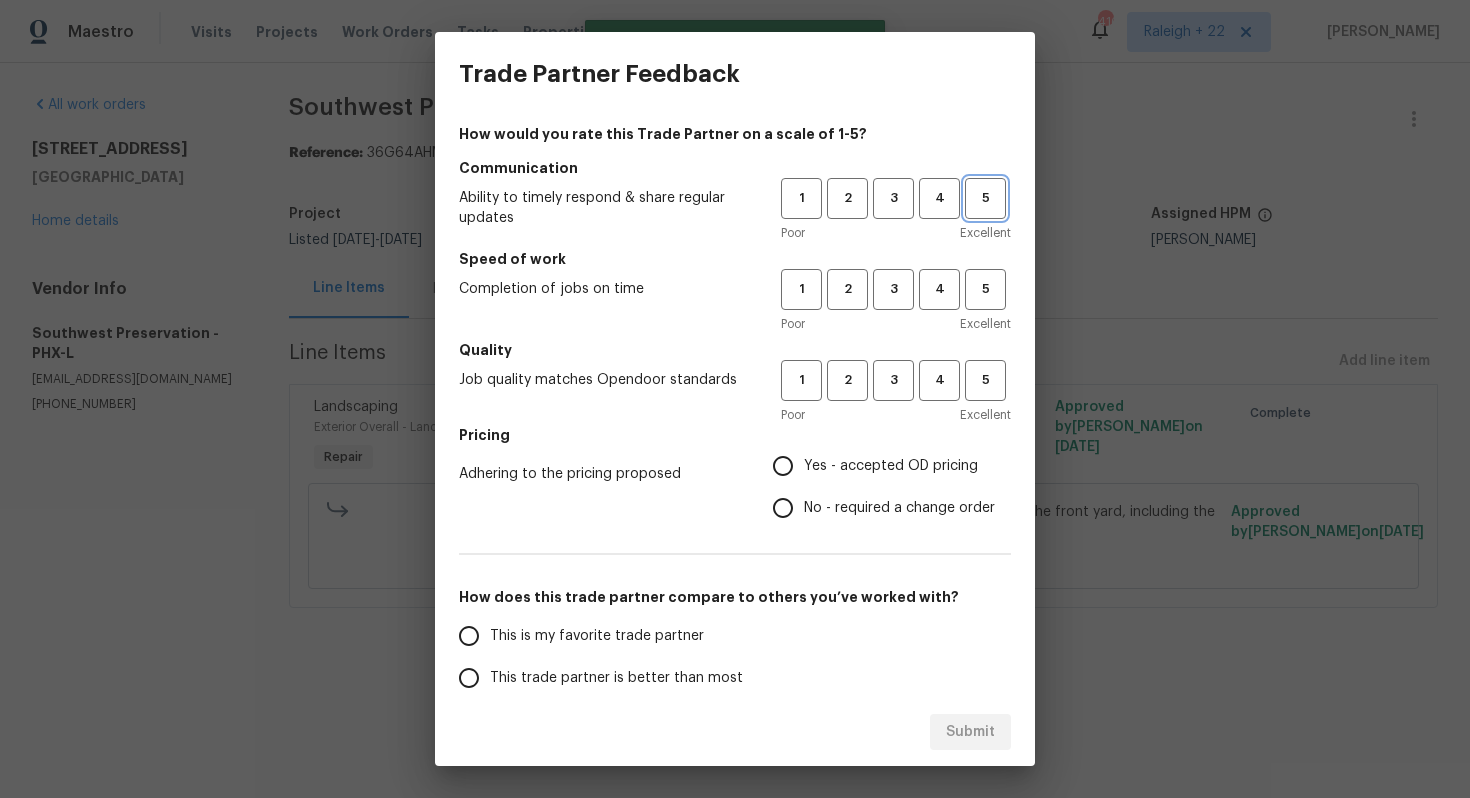 click on "5" at bounding box center [985, 198] 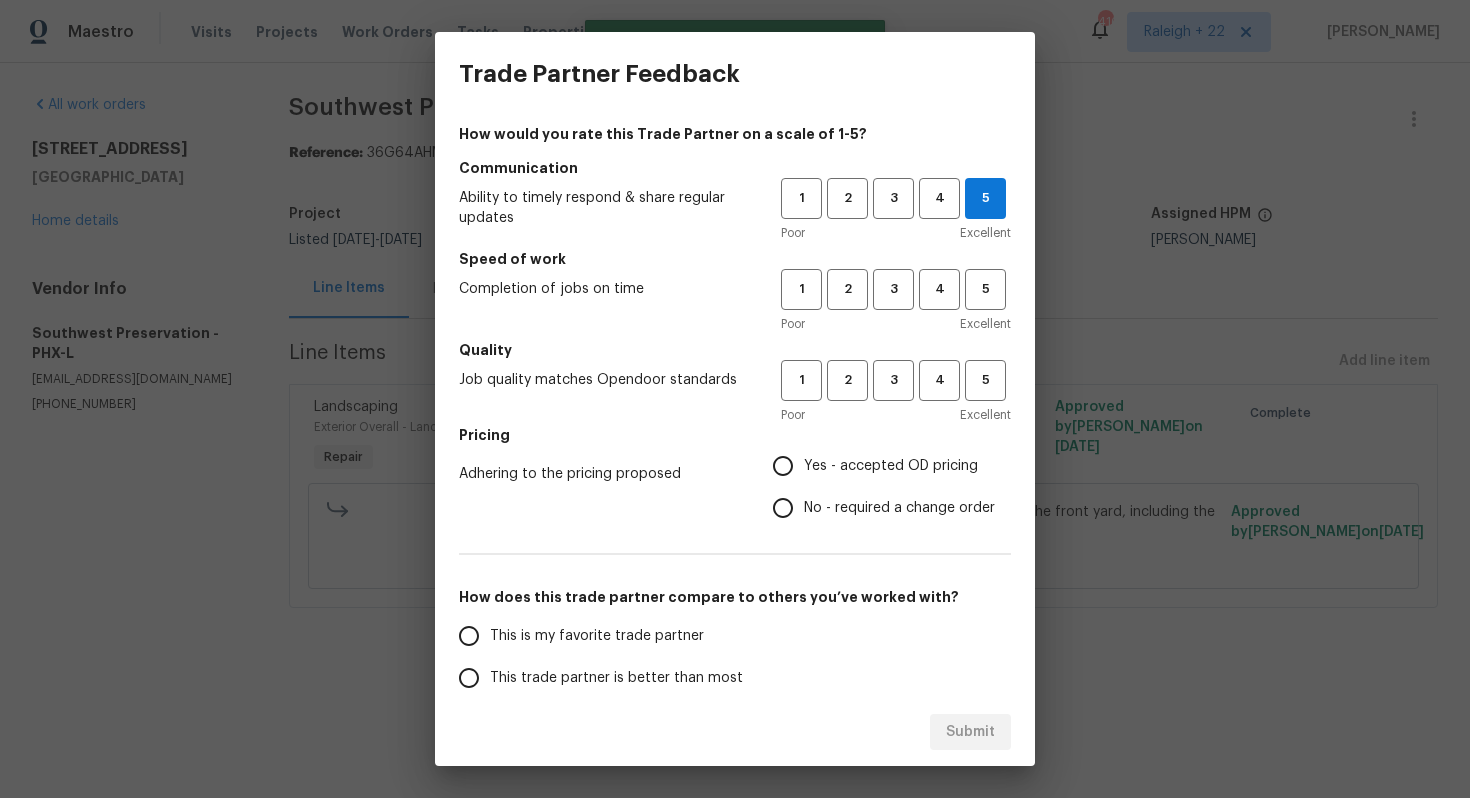 click on "Speed of work" at bounding box center (735, 259) 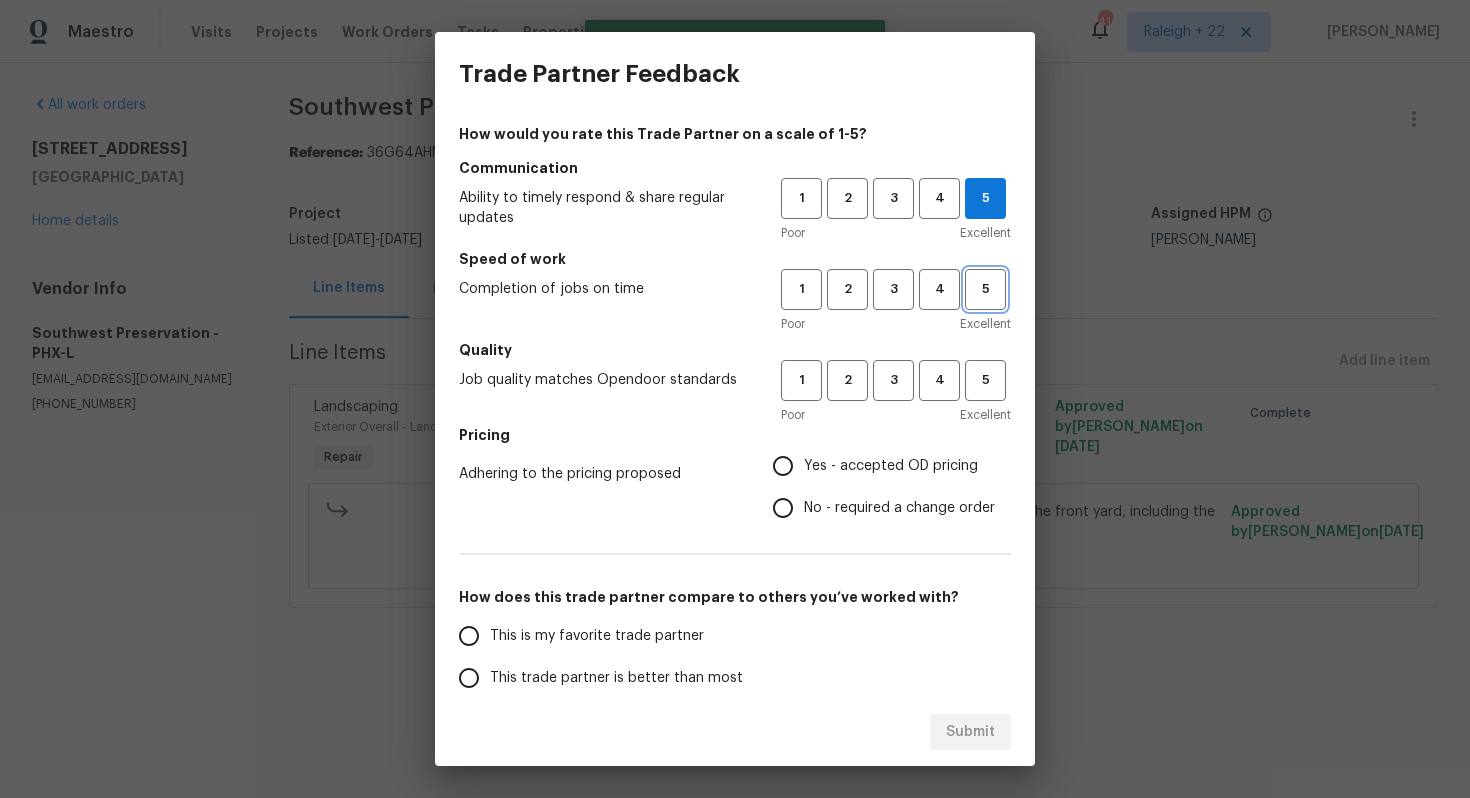 click on "5" at bounding box center (985, 289) 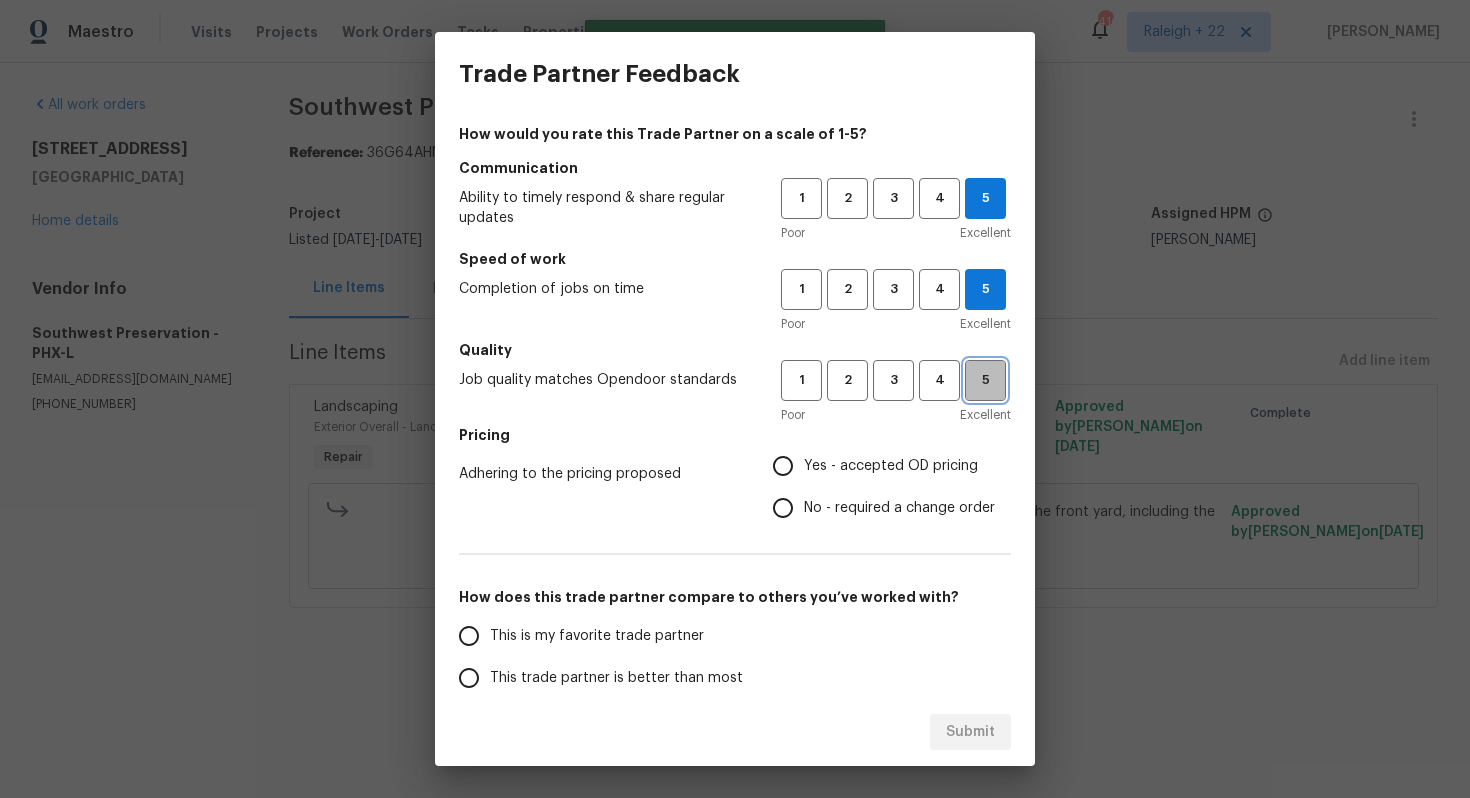 click on "5" at bounding box center (985, 380) 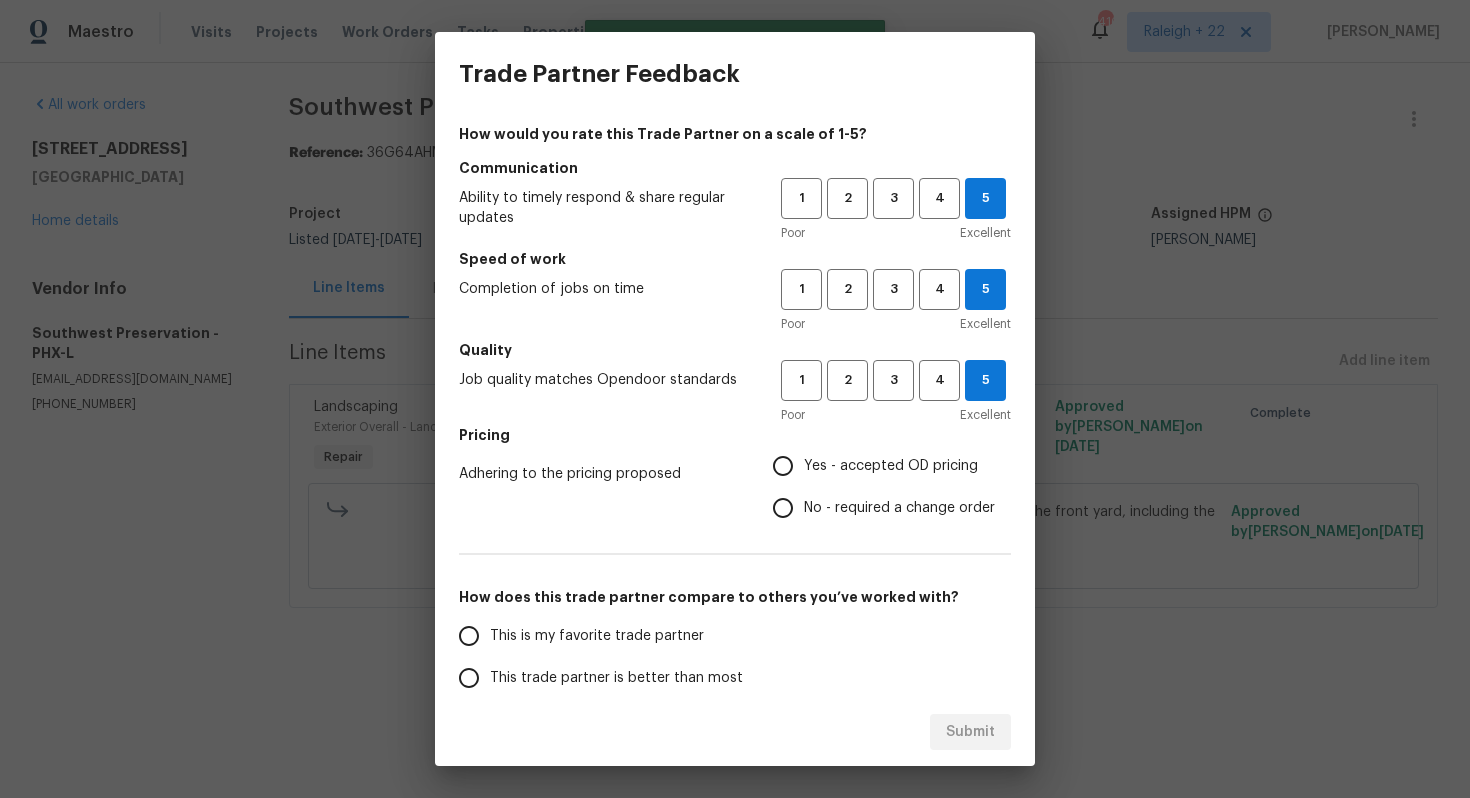 click on "Yes - accepted OD pricing" at bounding box center (891, 466) 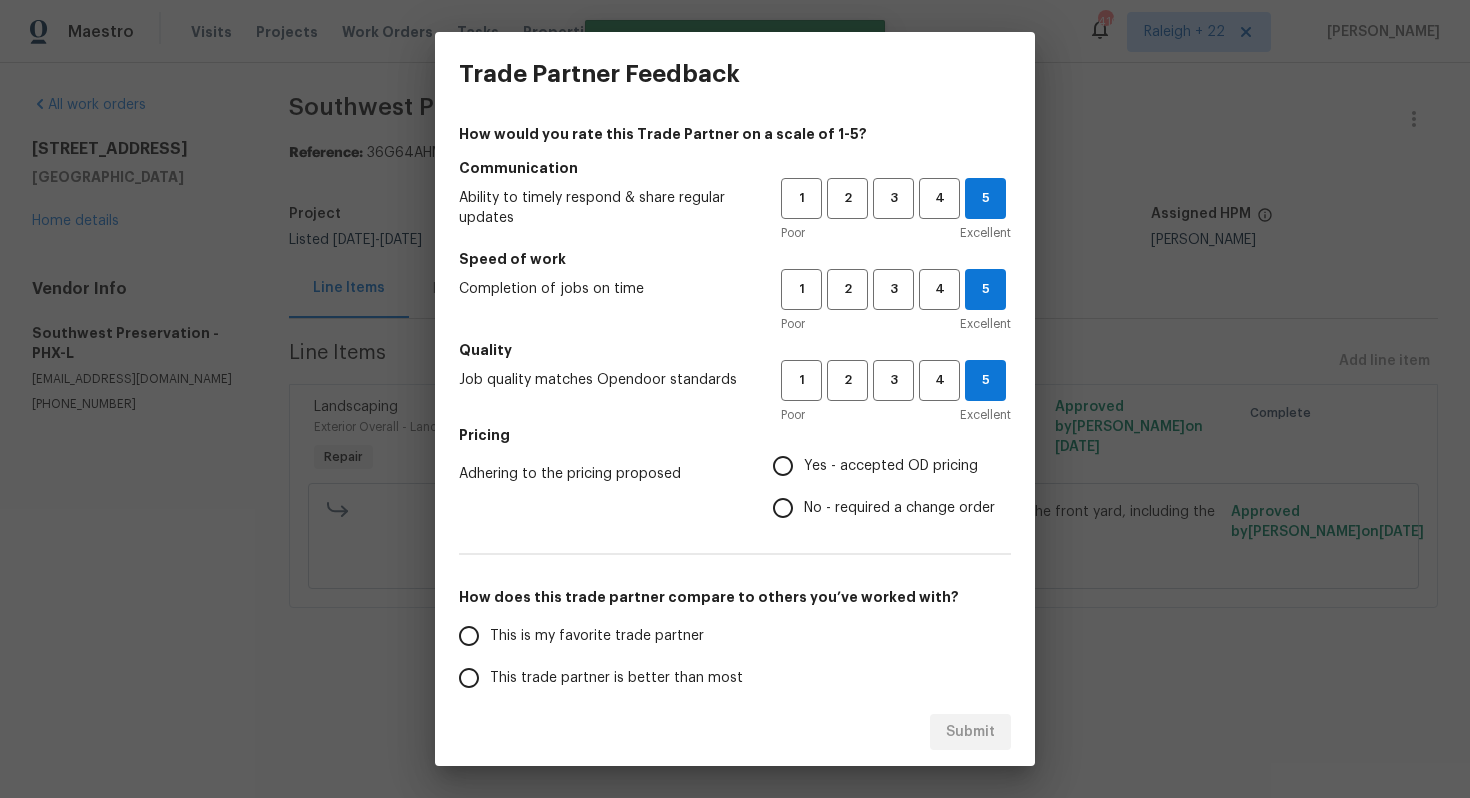 click on "Yes - accepted OD pricing" at bounding box center (783, 466) 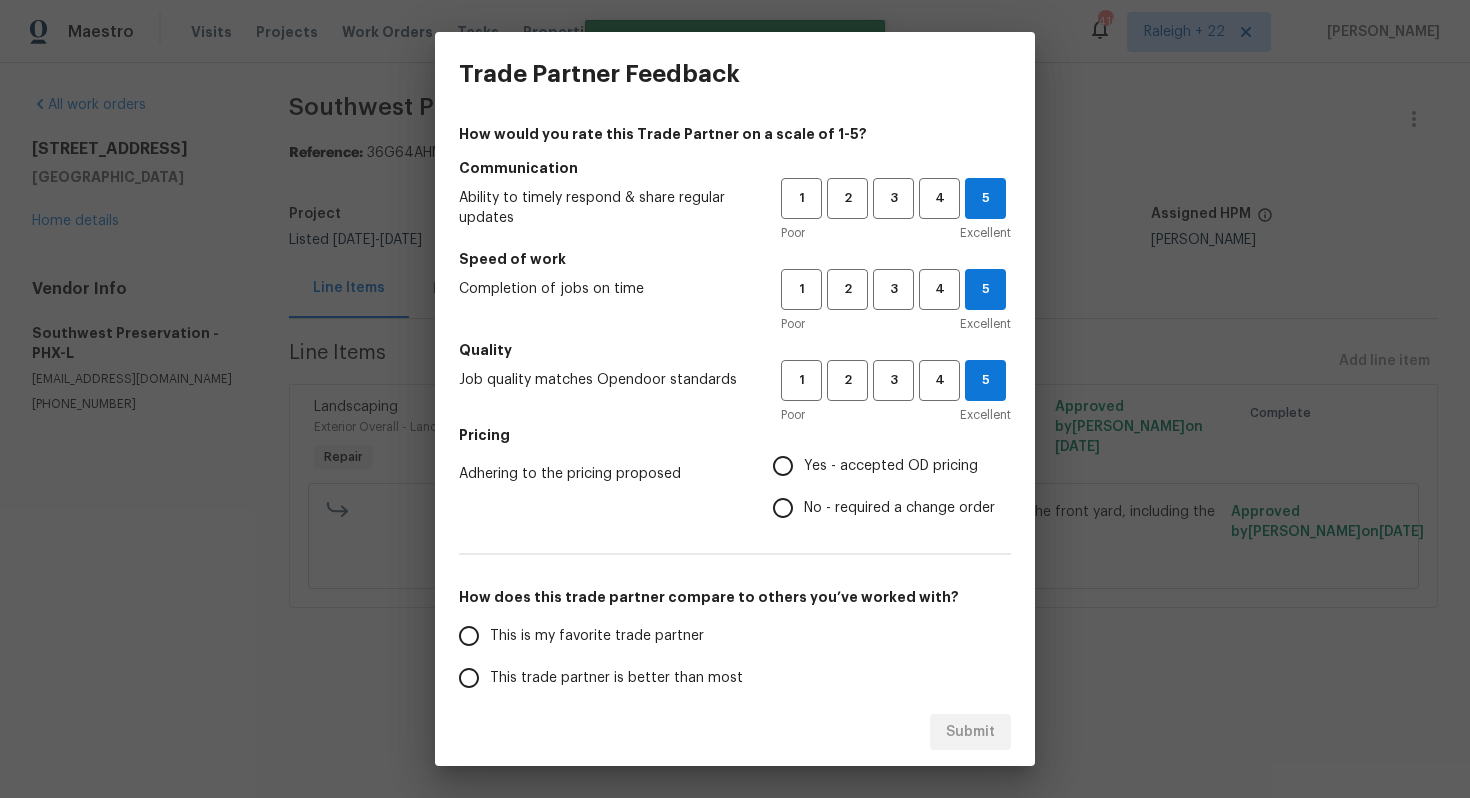 radio on "true" 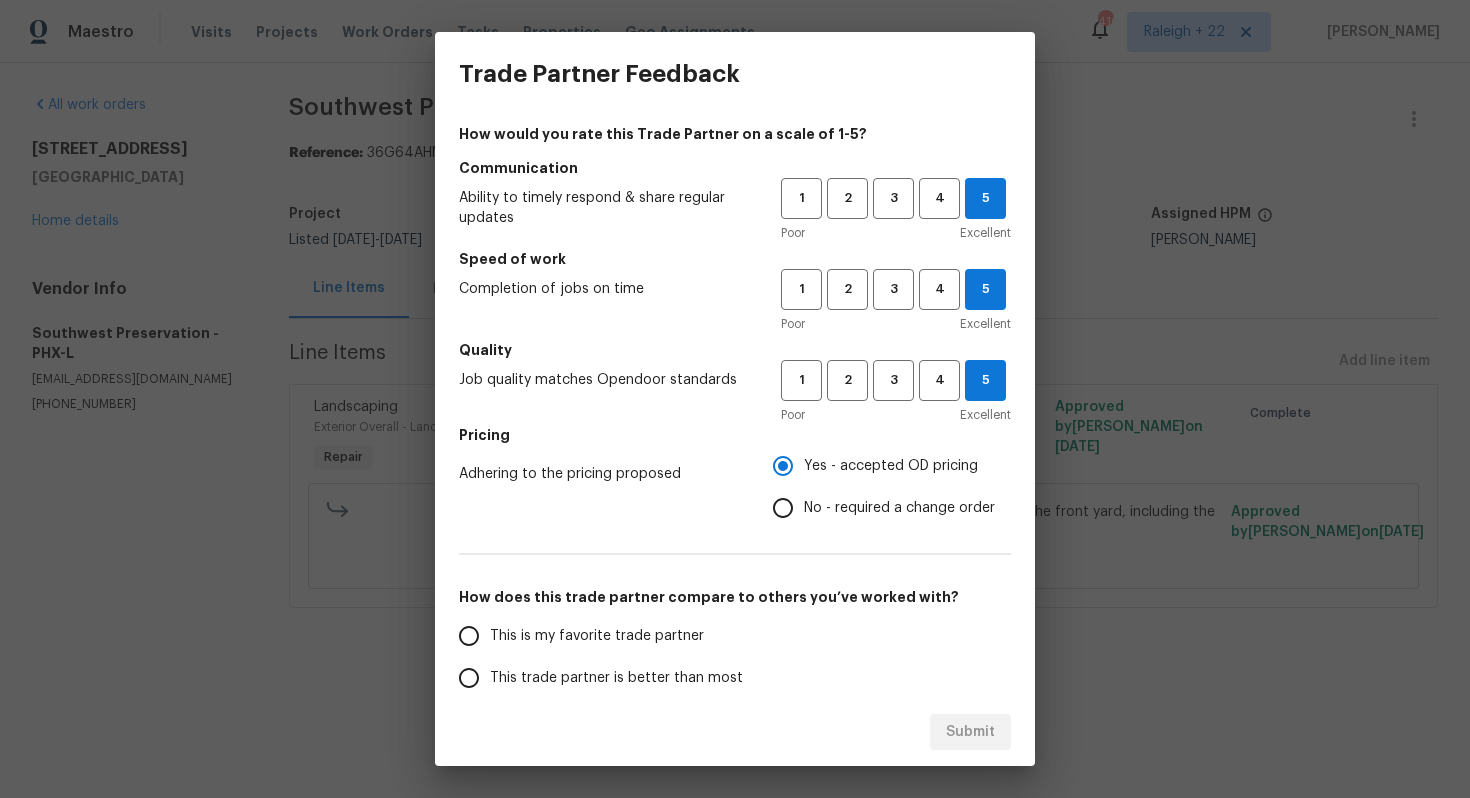 click on "This is my favorite trade partner" at bounding box center (597, 636) 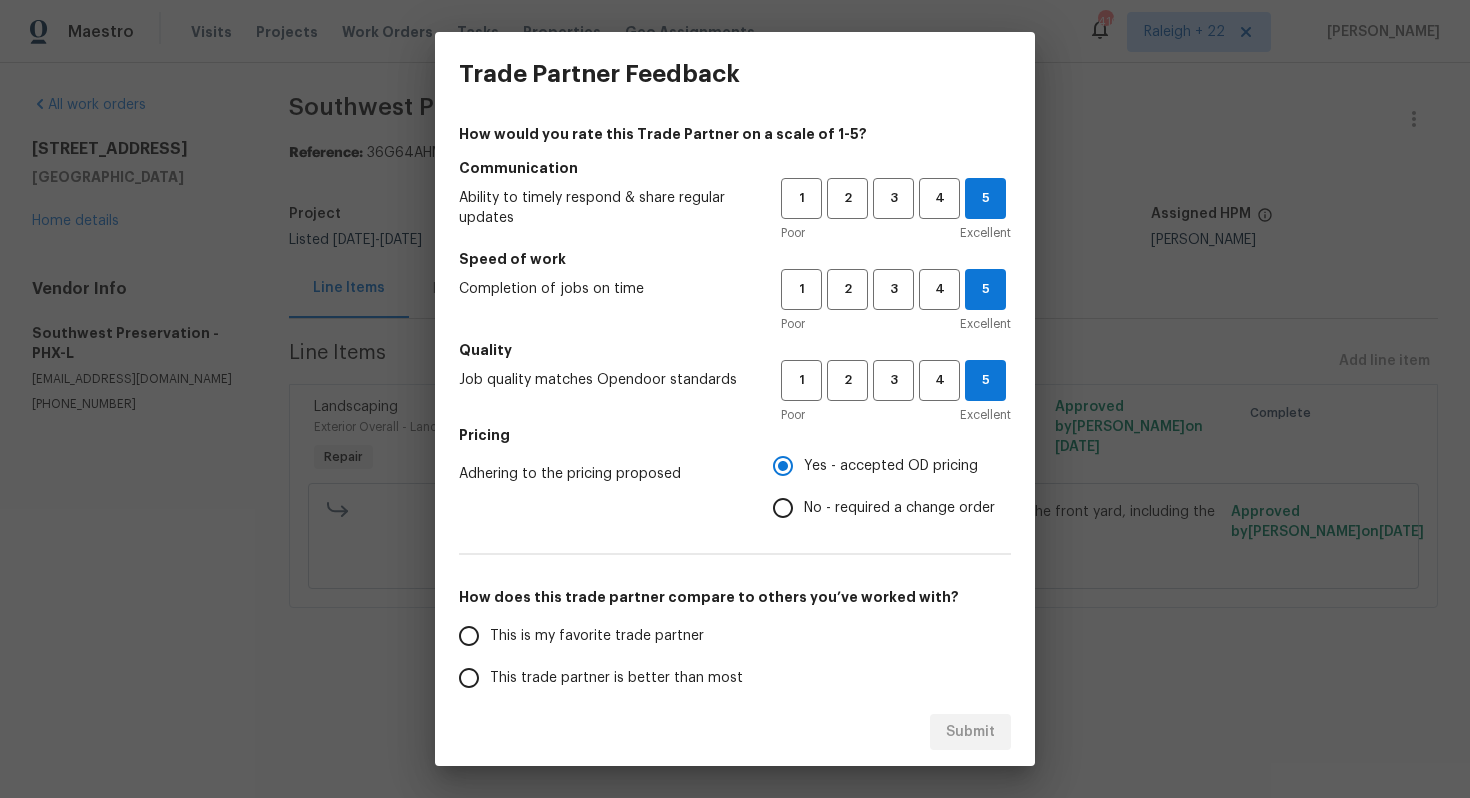 click on "This is my favorite trade partner" at bounding box center (469, 636) 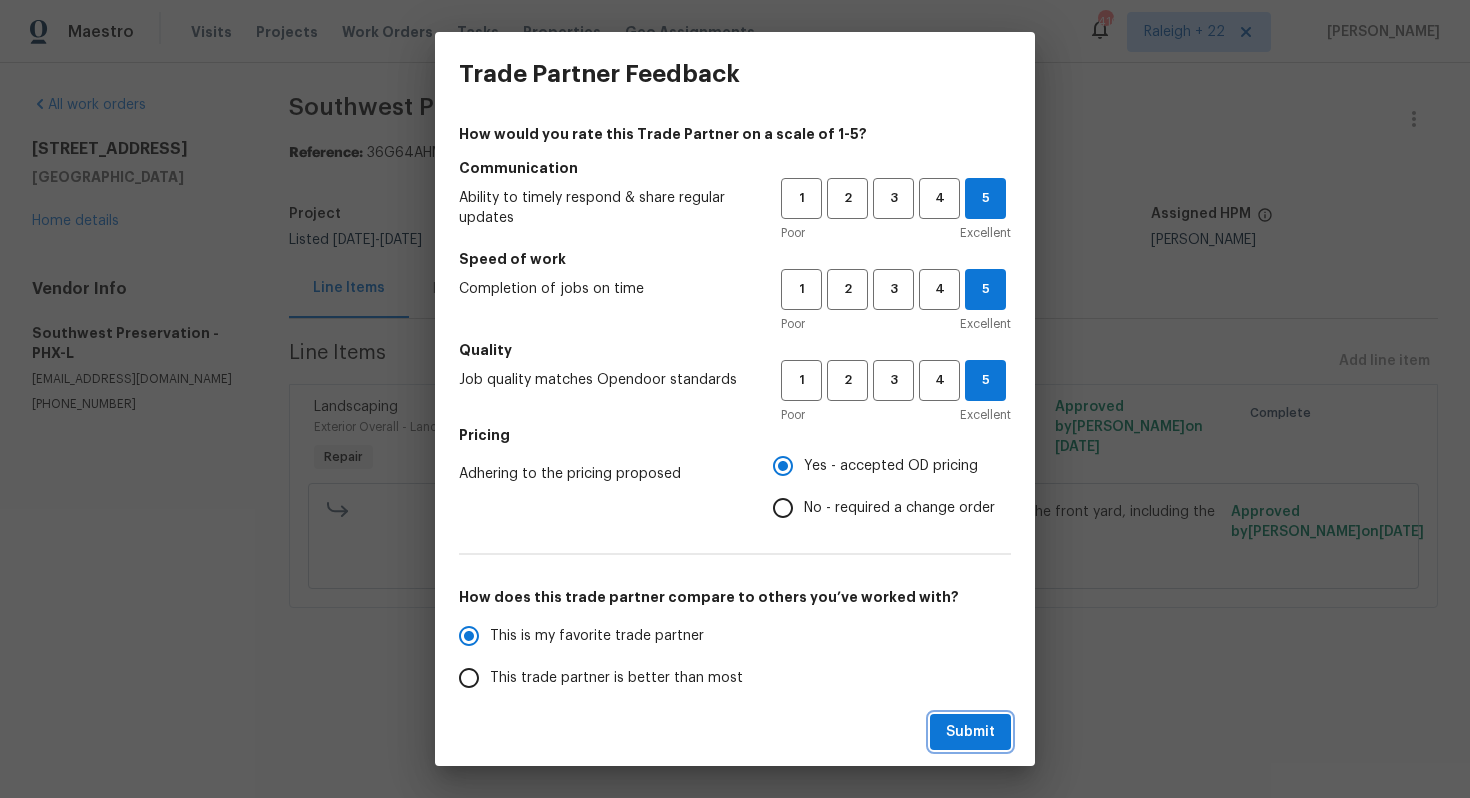 click on "Submit" at bounding box center (970, 732) 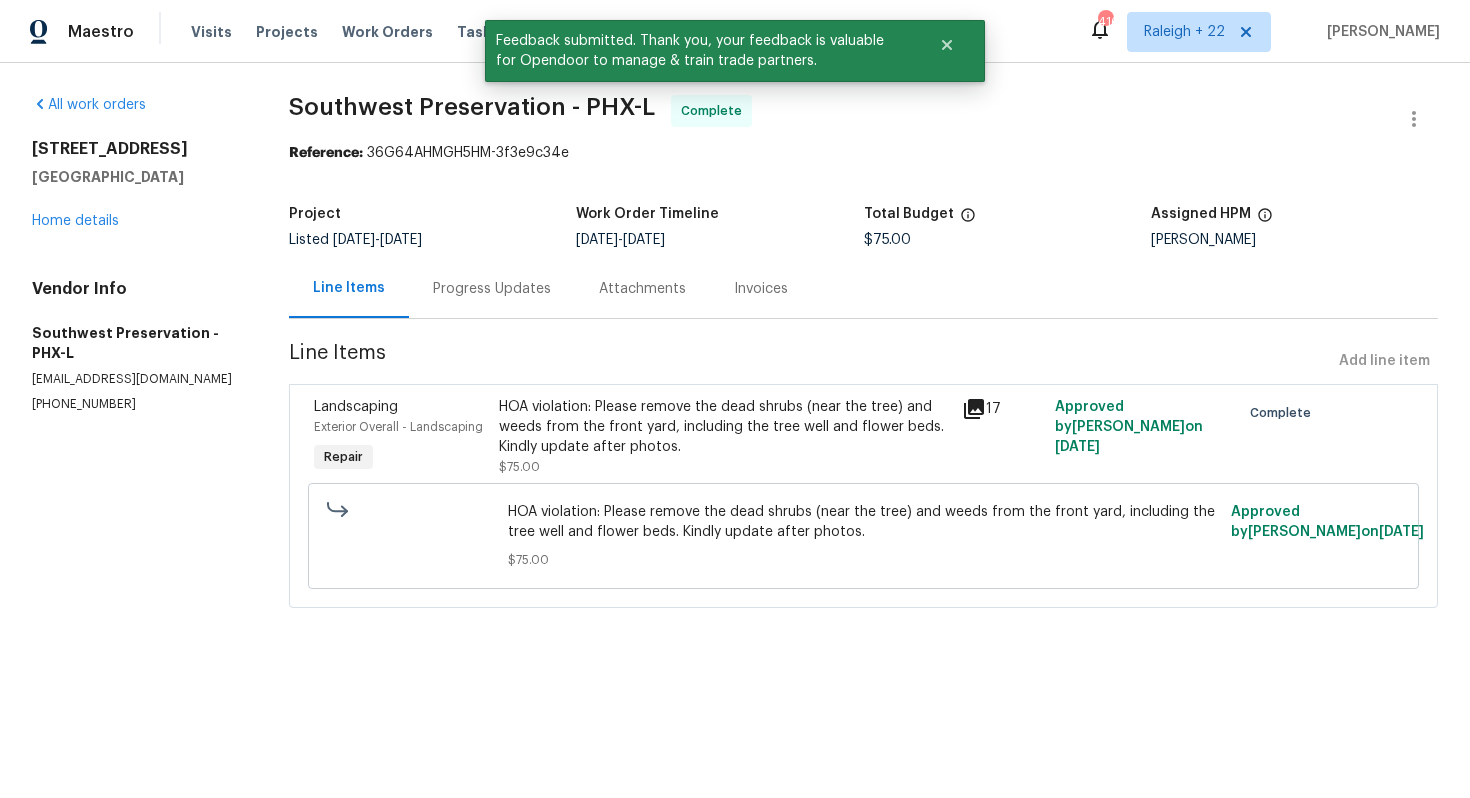 click on "Progress Updates" at bounding box center (492, 288) 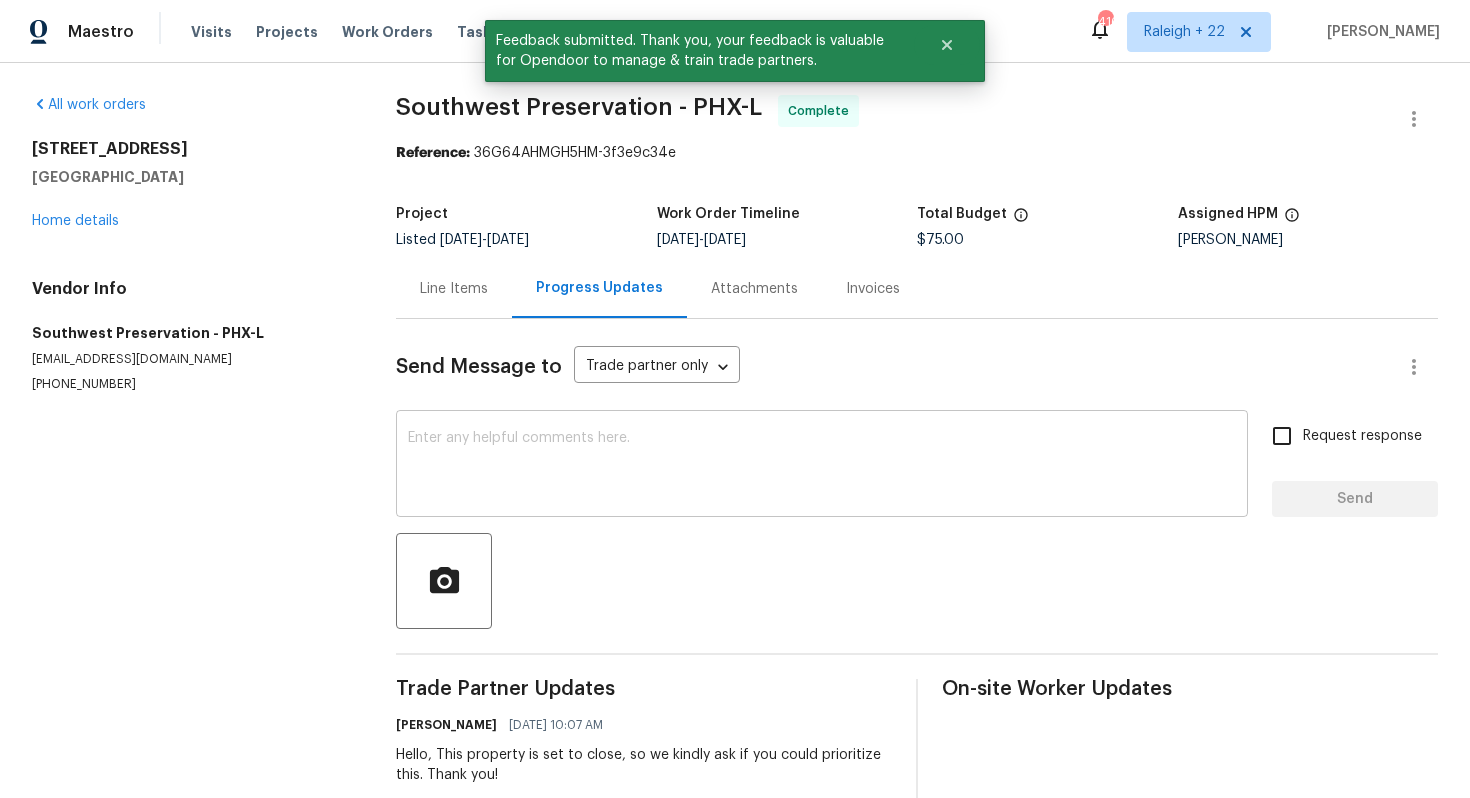 click at bounding box center [822, 466] 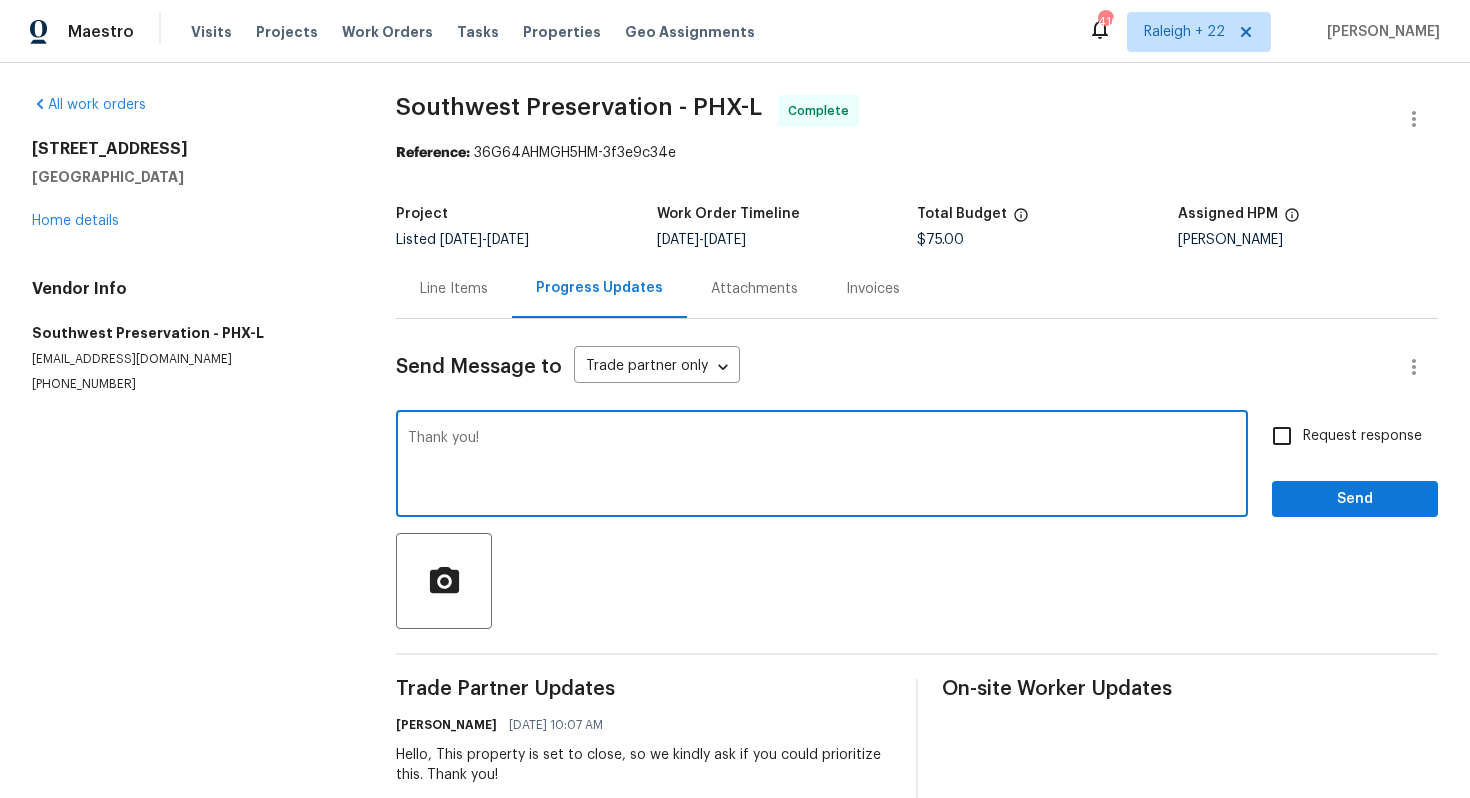 type on "Thank you!" 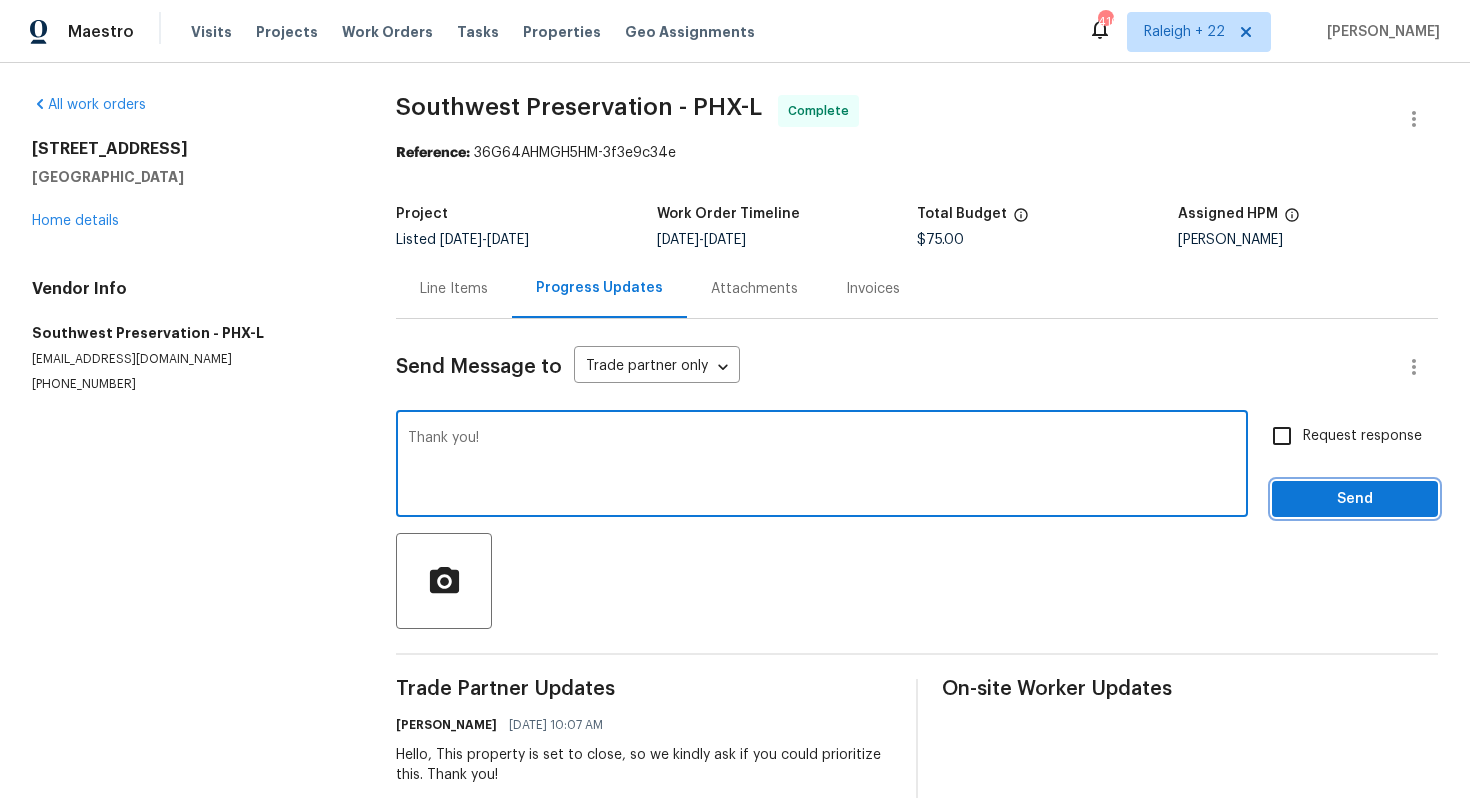 click on "Send" at bounding box center [1355, 499] 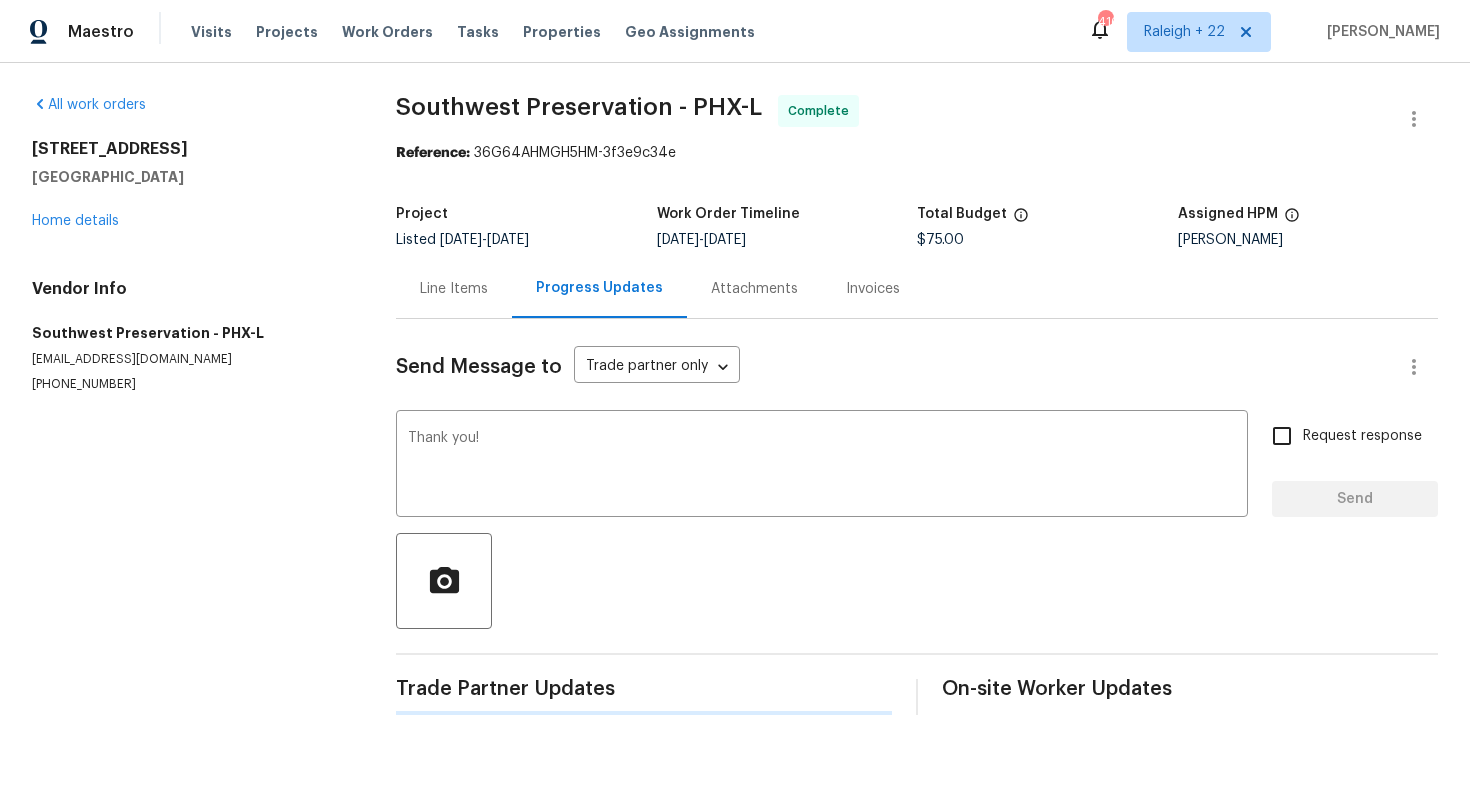 type 